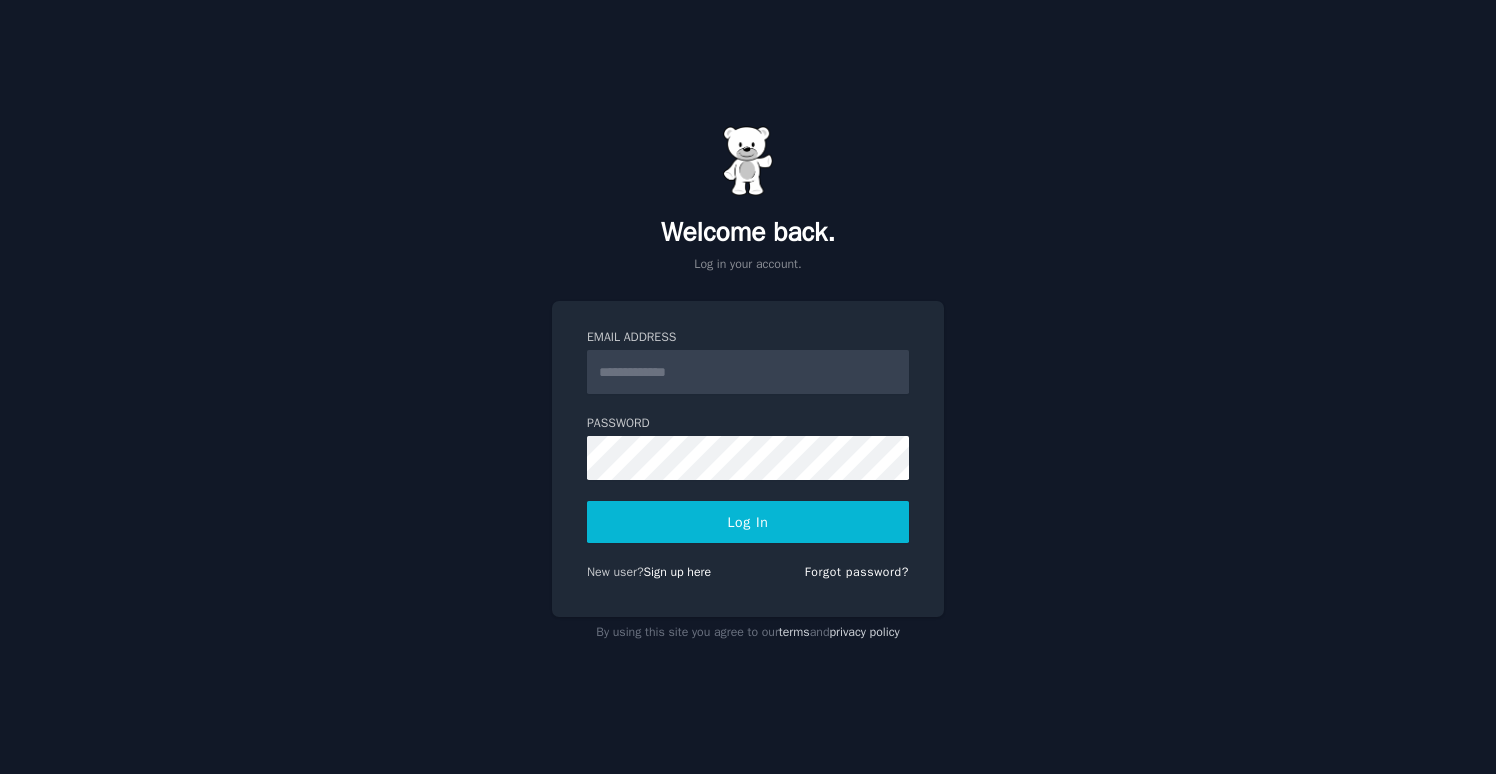 scroll, scrollTop: 0, scrollLeft: 0, axis: both 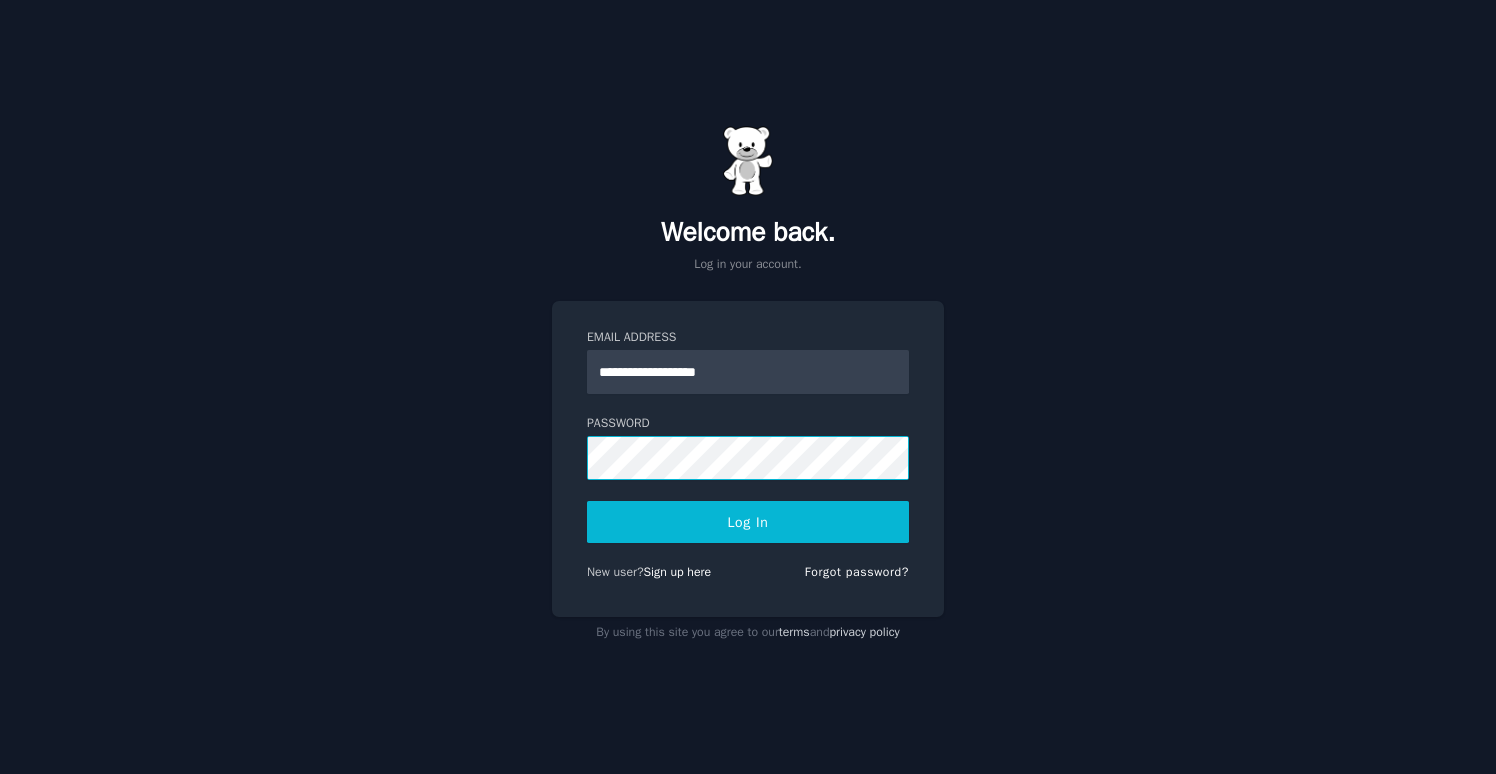 click on "Log In" at bounding box center [748, 522] 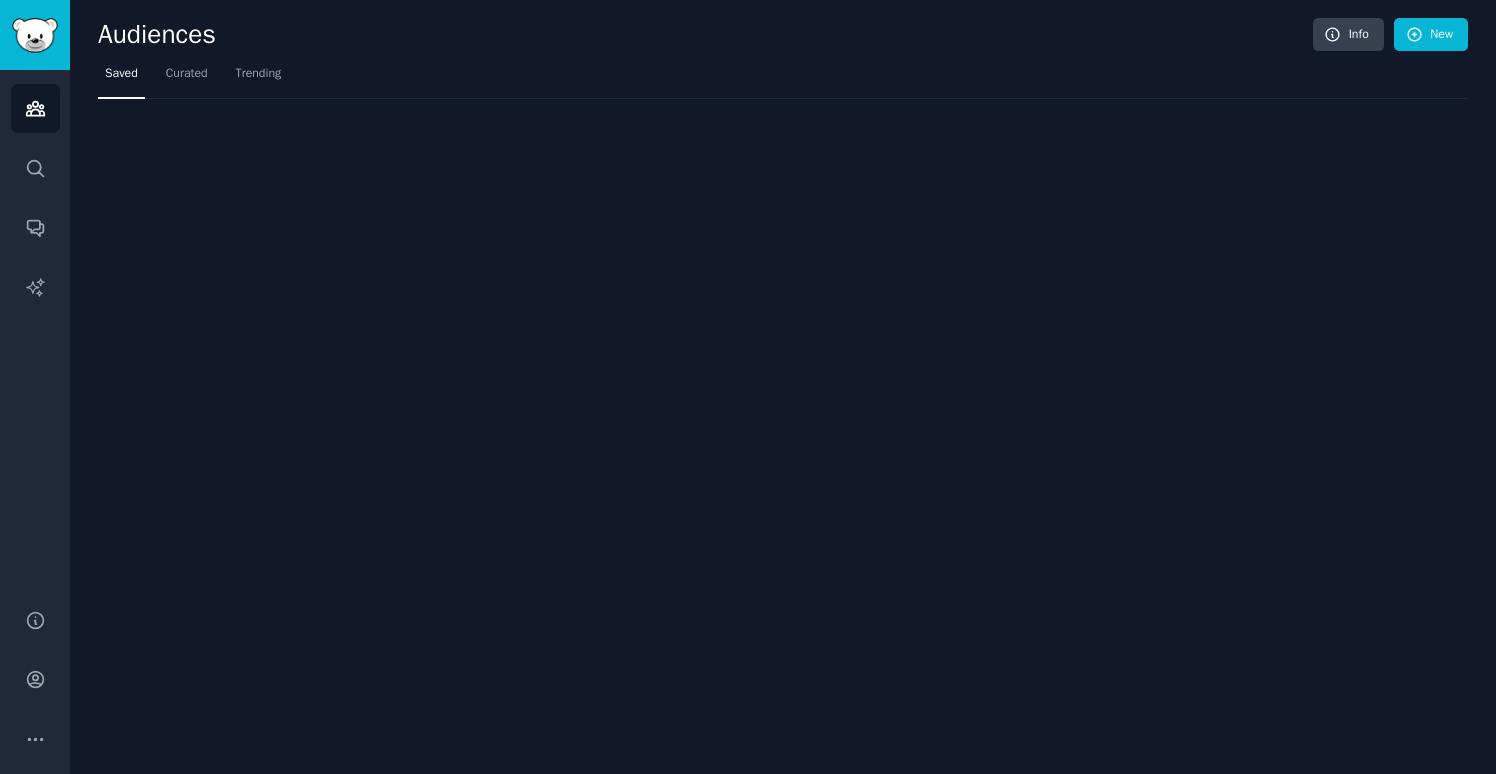 scroll, scrollTop: 0, scrollLeft: 0, axis: both 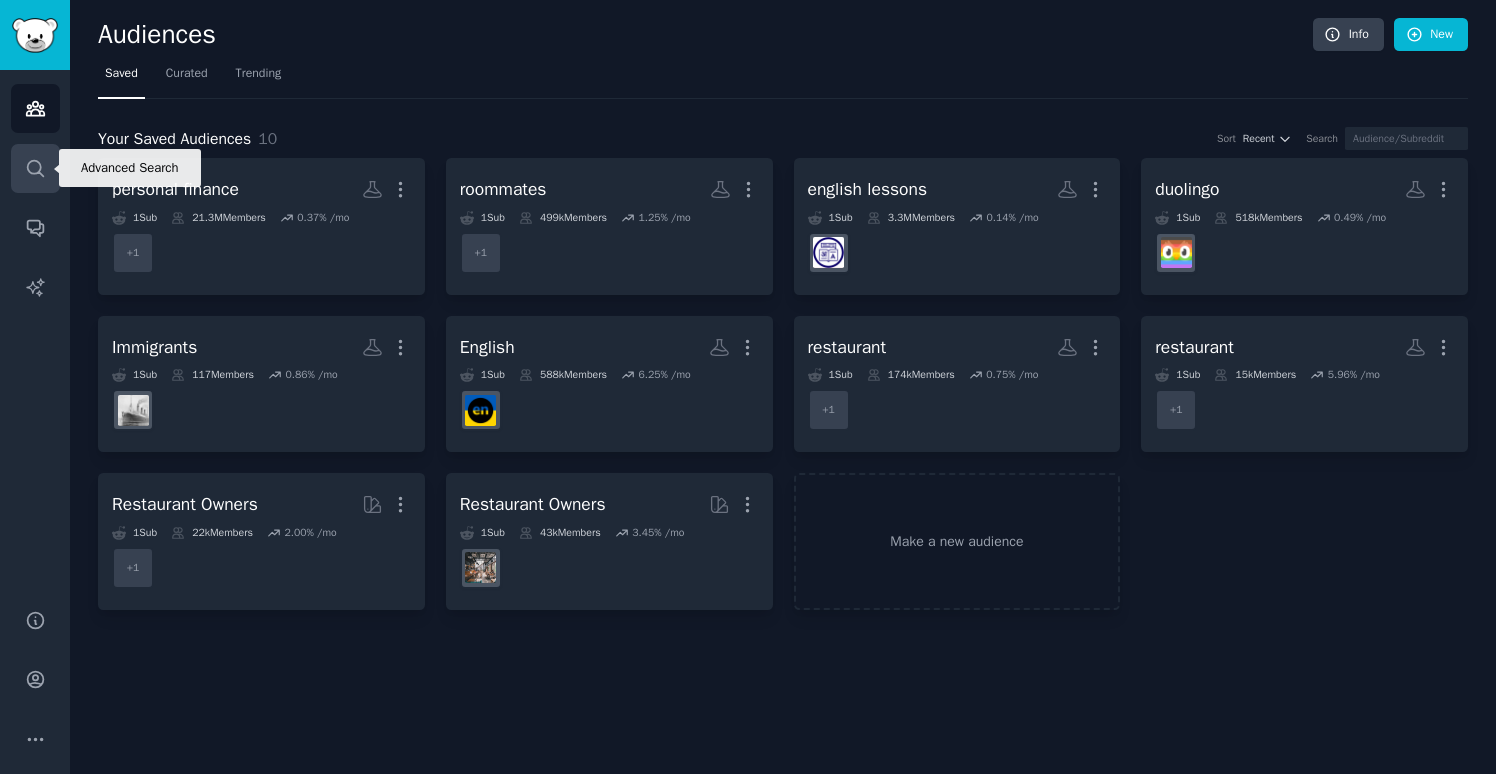 click 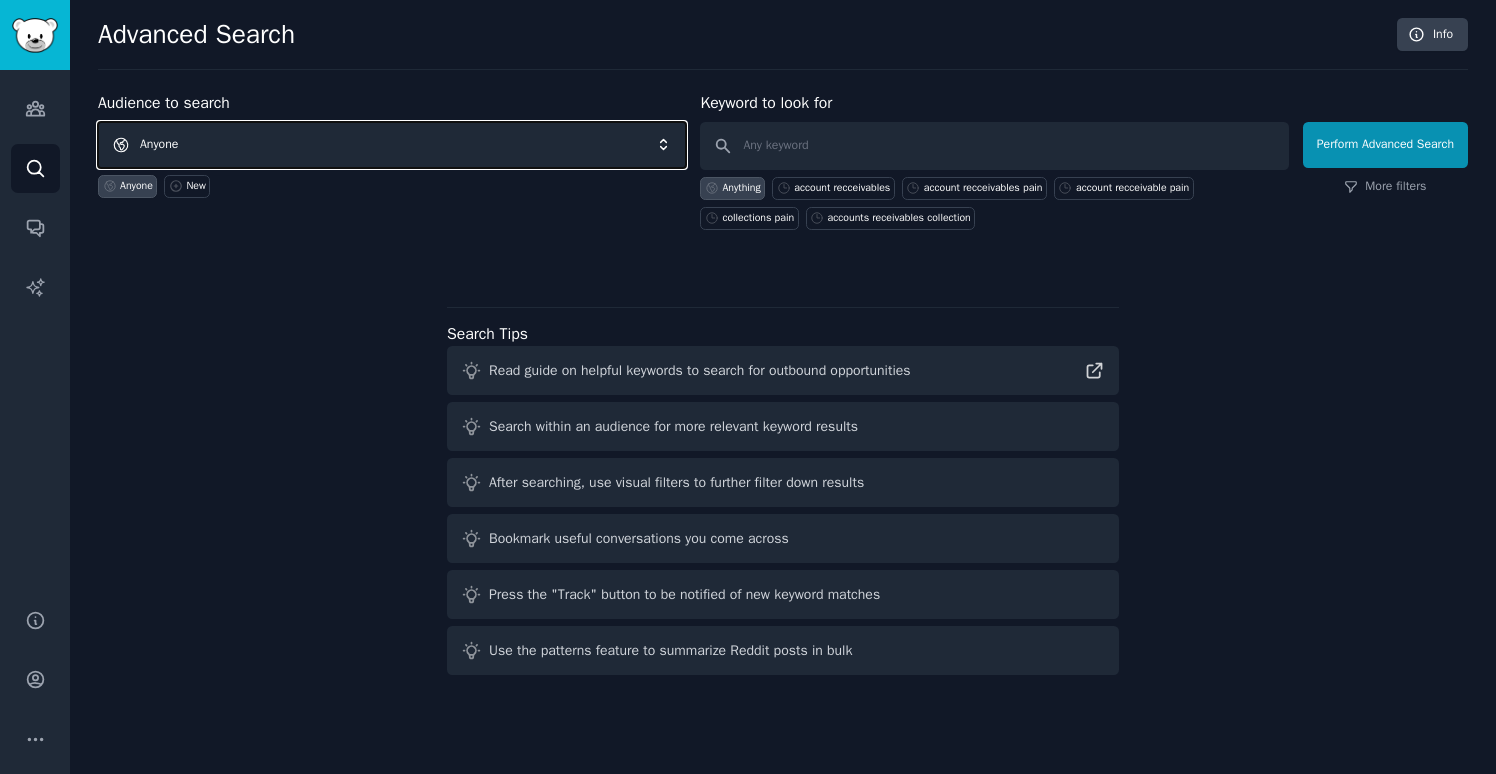 click on "Anyone" at bounding box center (392, 145) 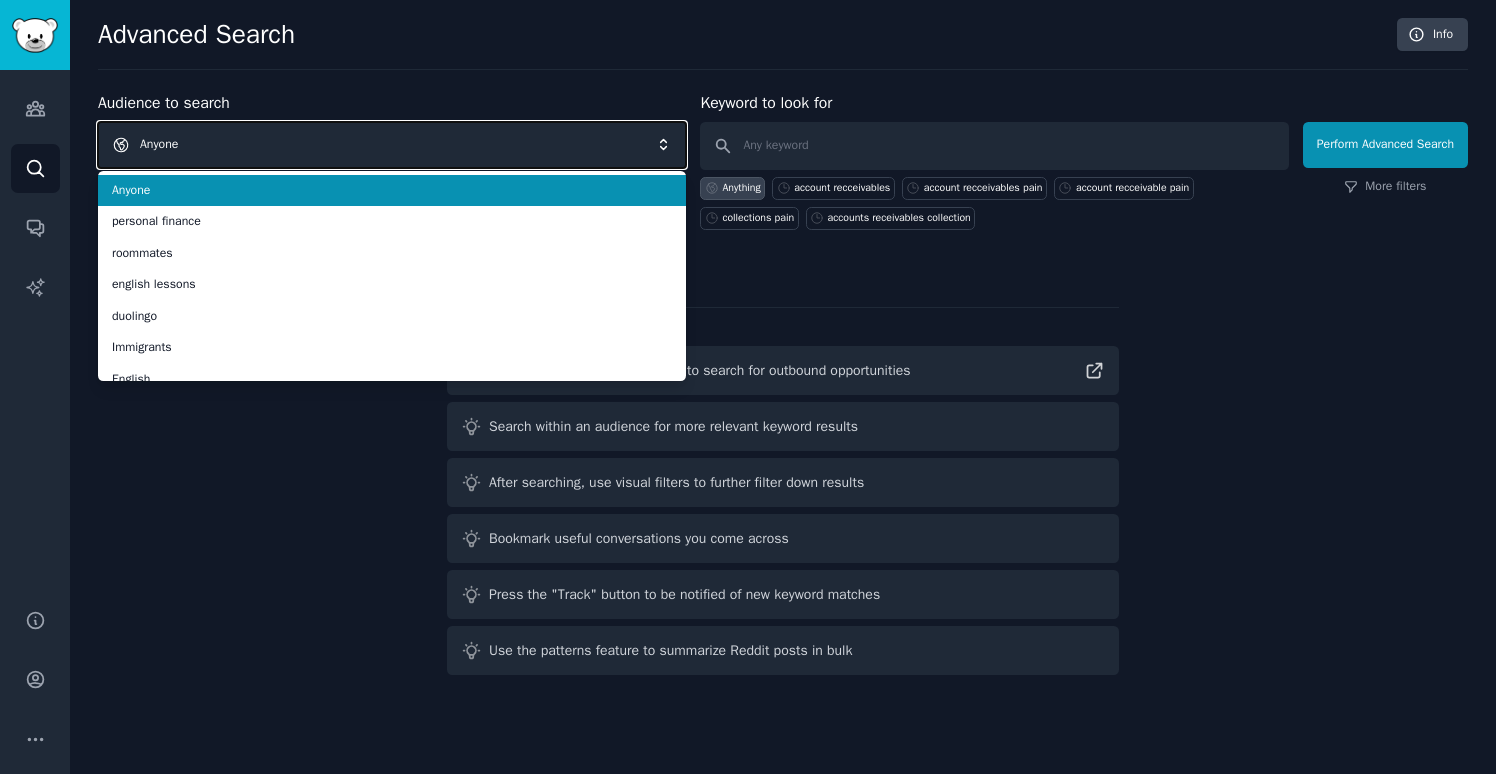click on "Anyone" at bounding box center [392, 145] 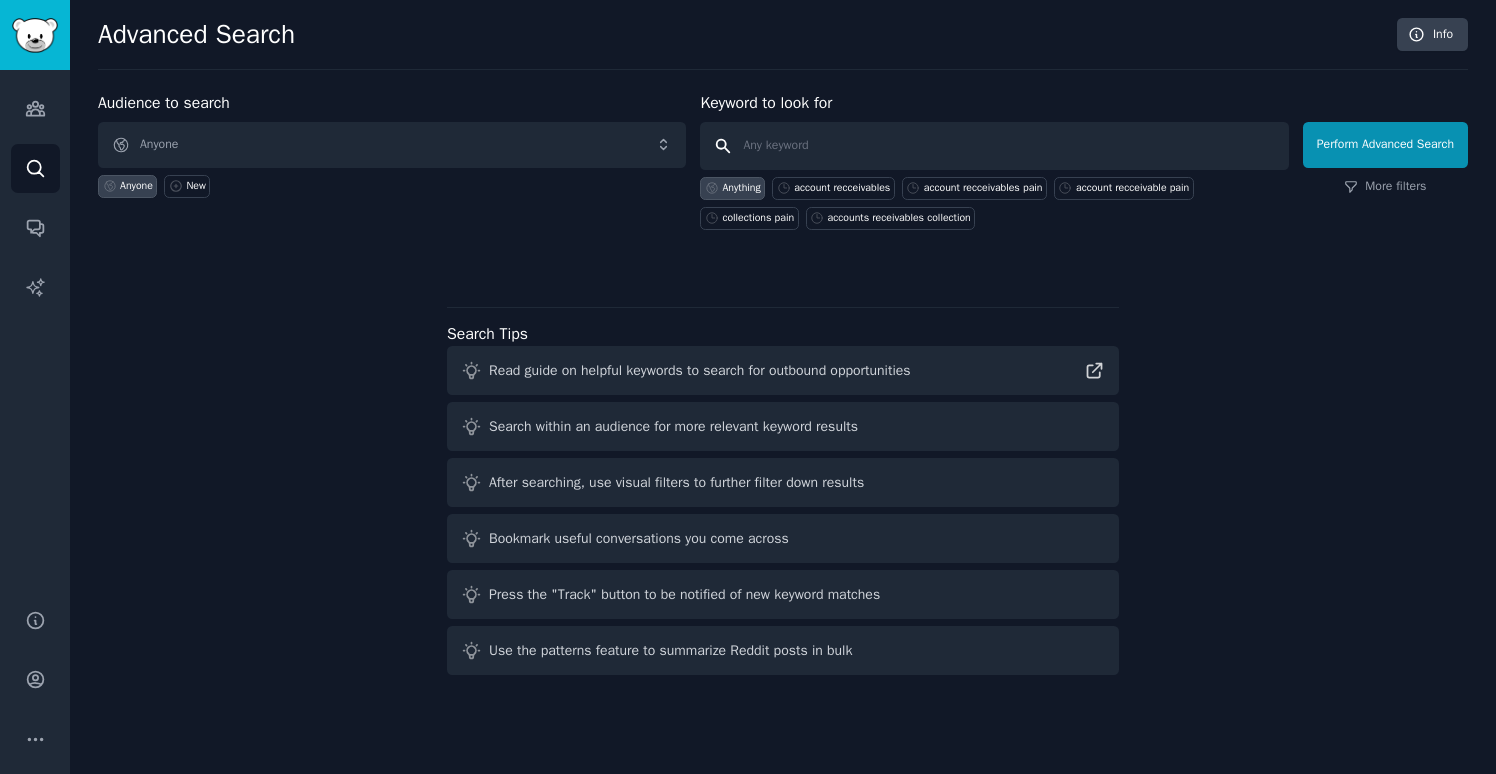 click at bounding box center (994, 146) 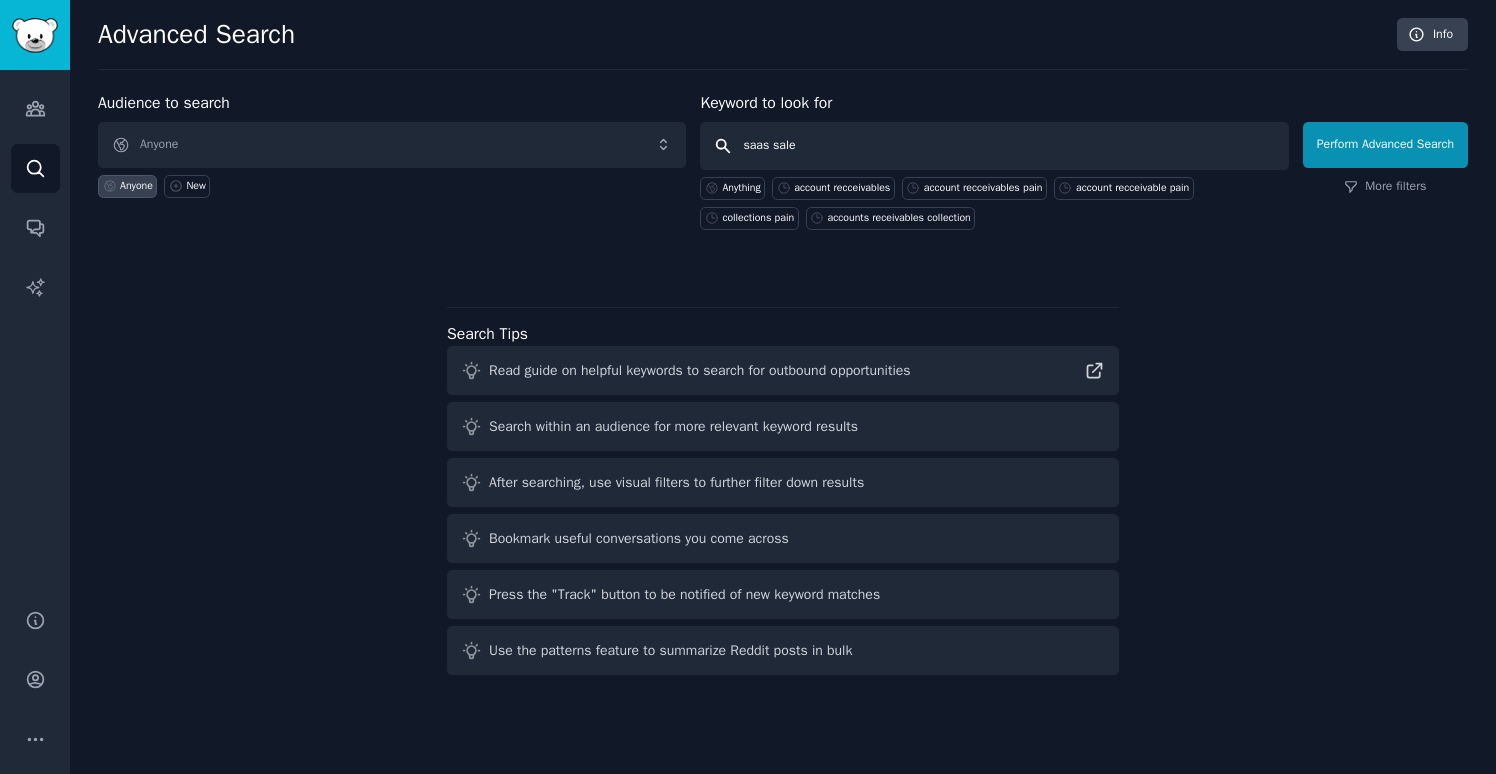 type on "saas sales" 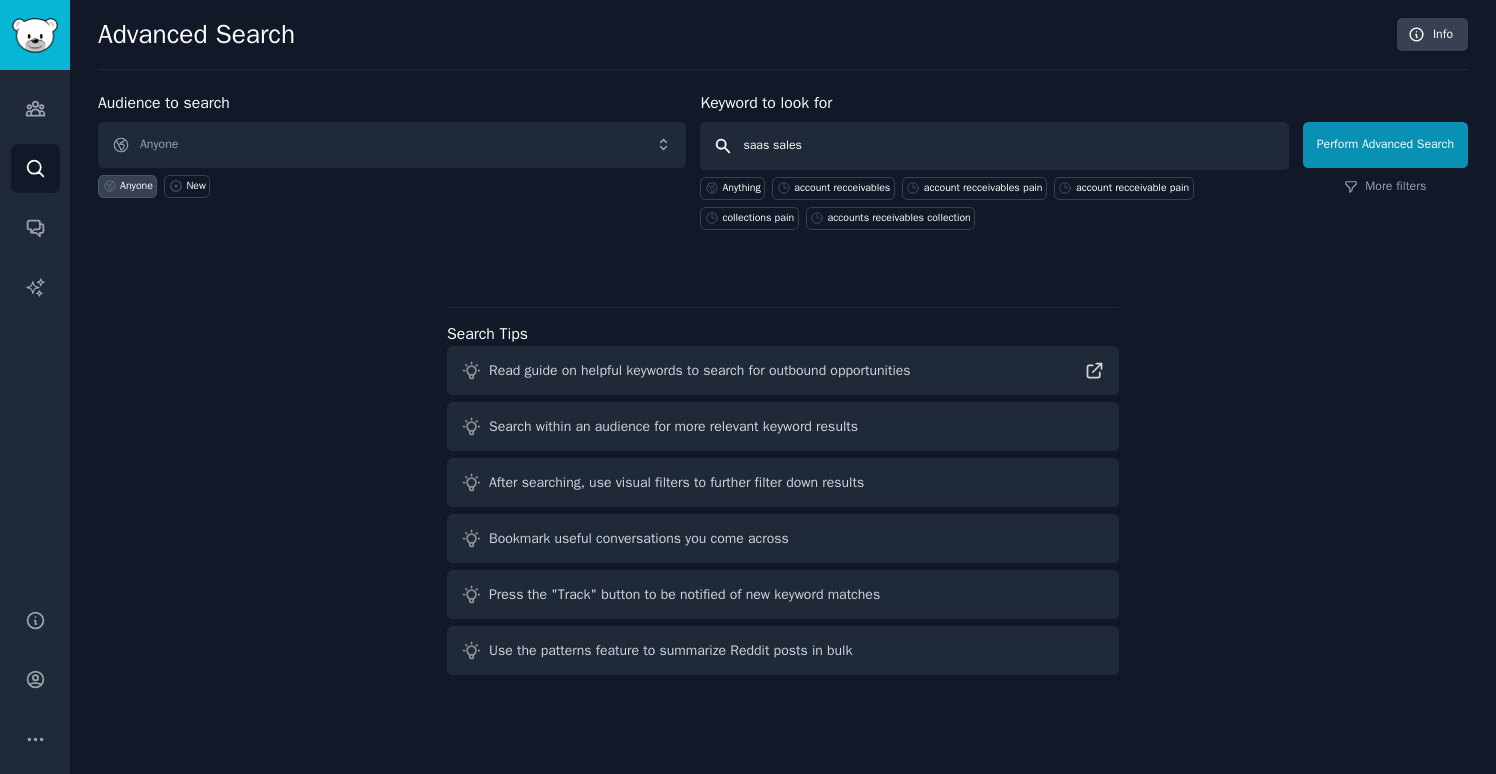 click on "Perform Advanced Search" at bounding box center (1385, 145) 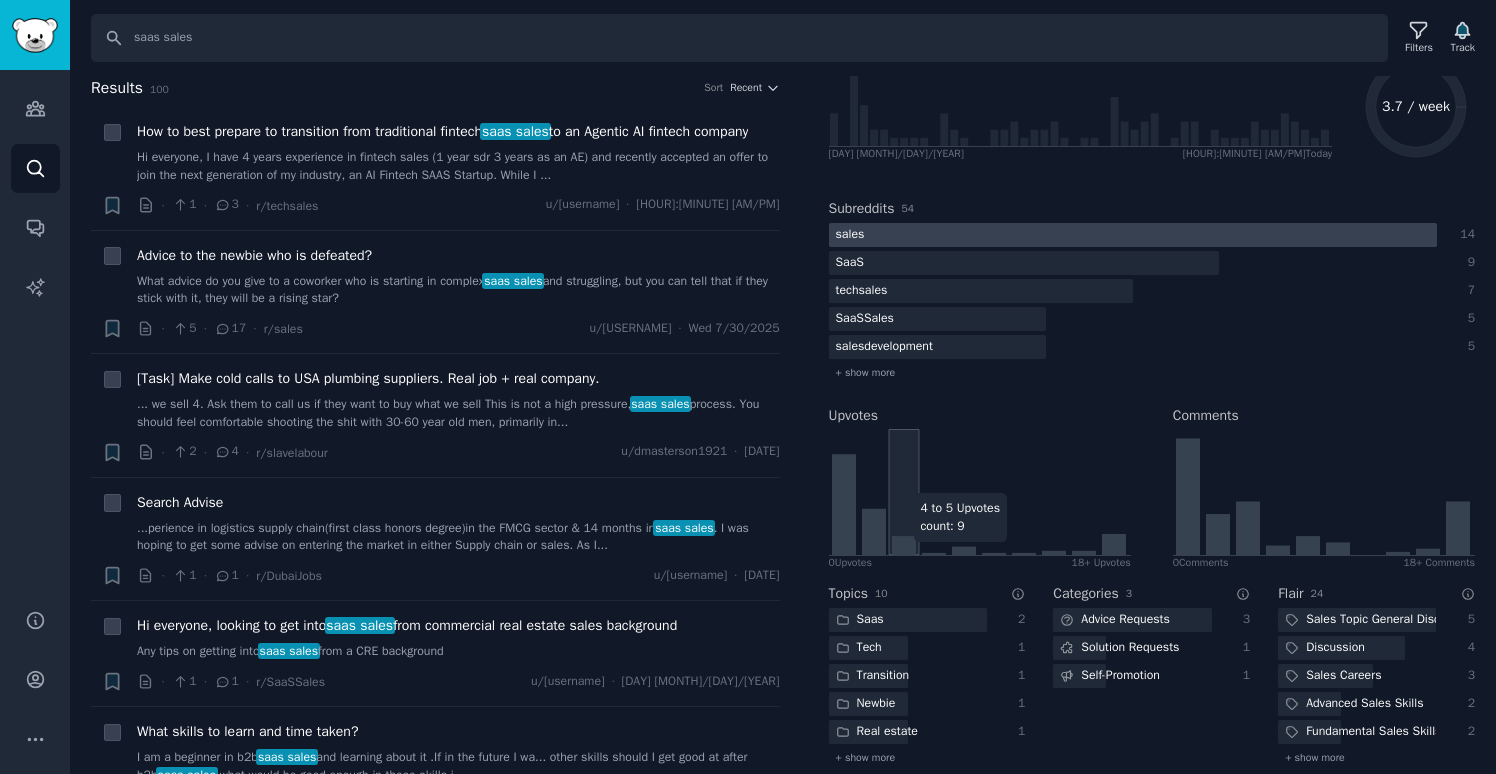scroll, scrollTop: 0, scrollLeft: 0, axis: both 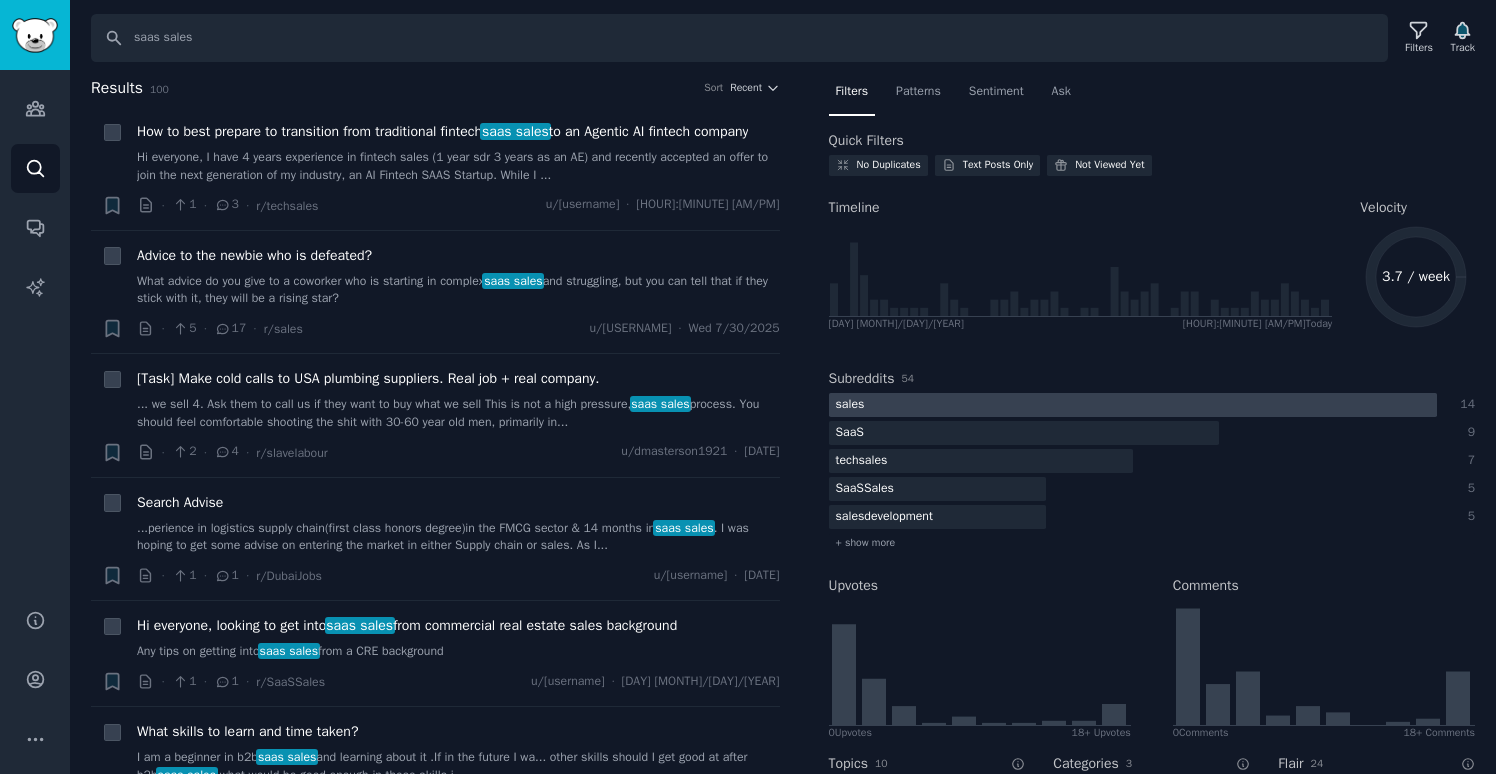 click at bounding box center [1133, 405] 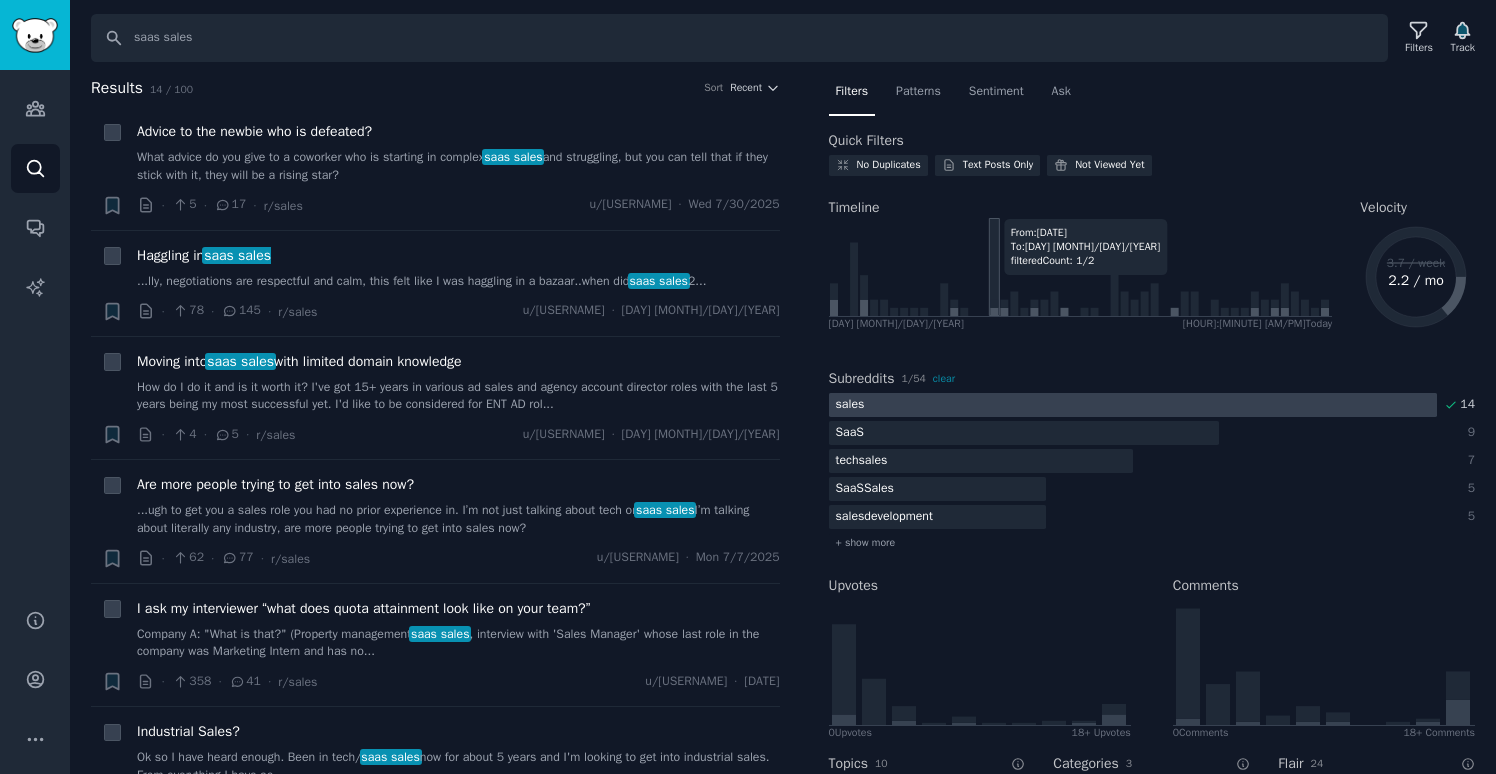 scroll, scrollTop: 315, scrollLeft: 0, axis: vertical 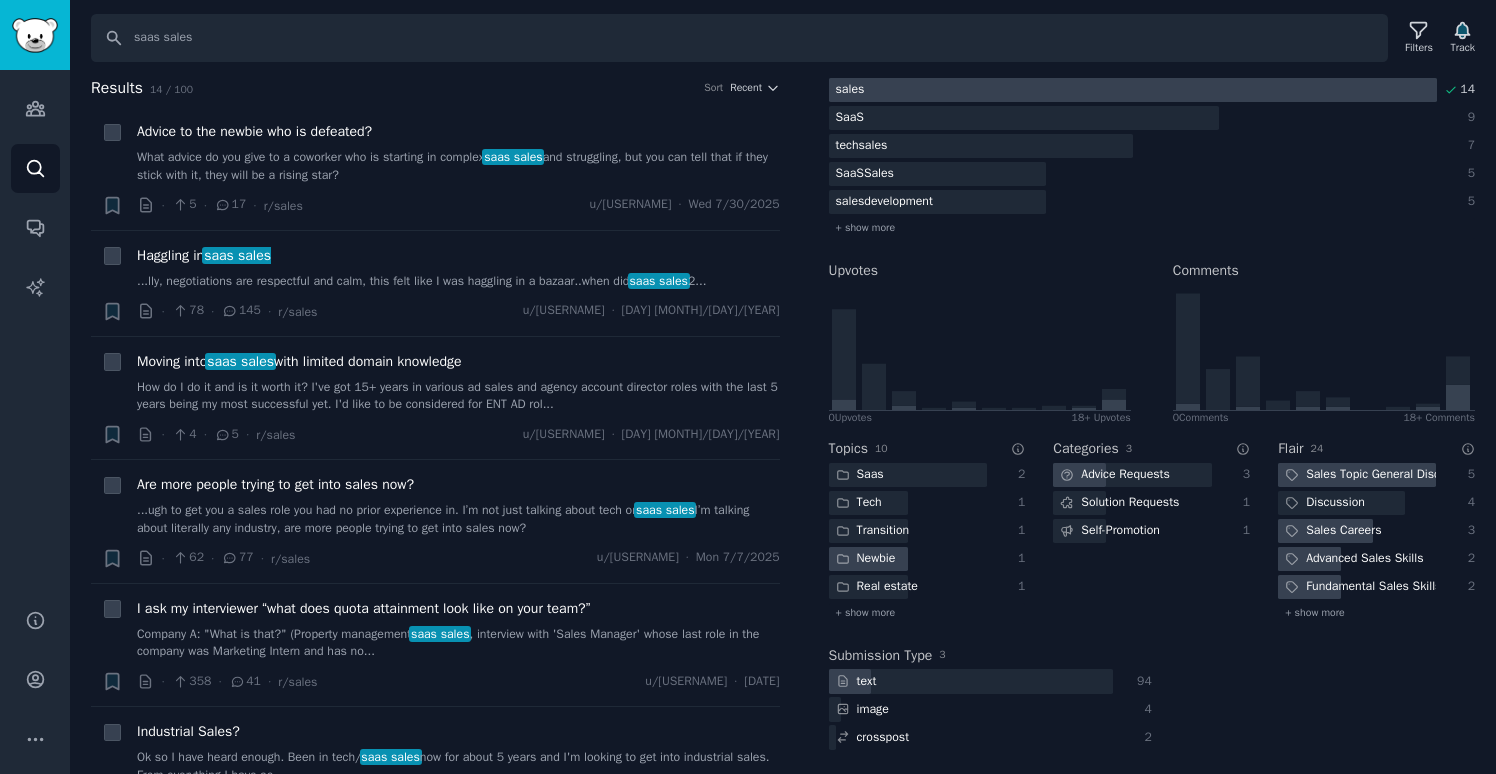 click on "Advanced Sales Skills" at bounding box center [1354, 559] 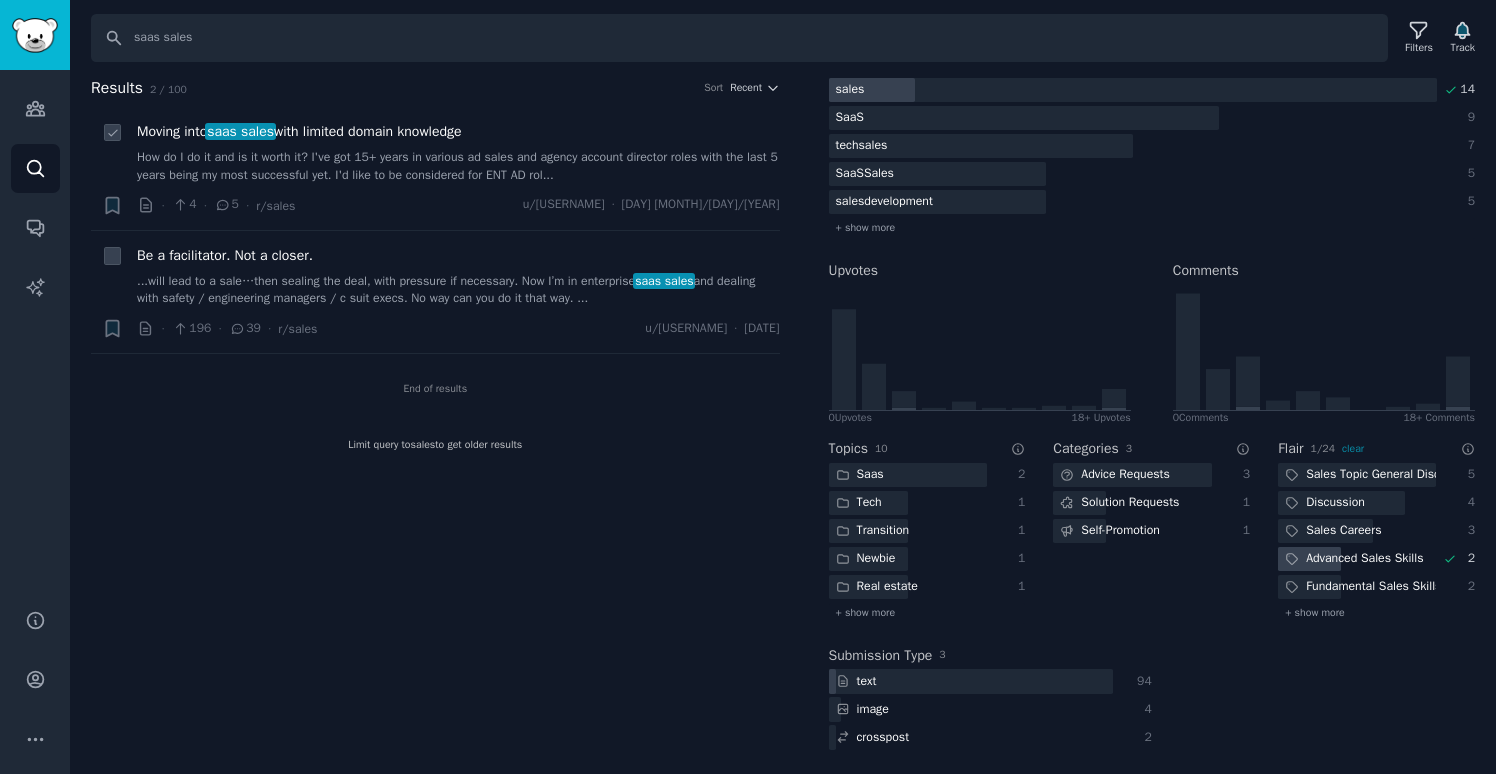 click on "Moving into  saas sales  with limited domain knowledge" at bounding box center (299, 131) 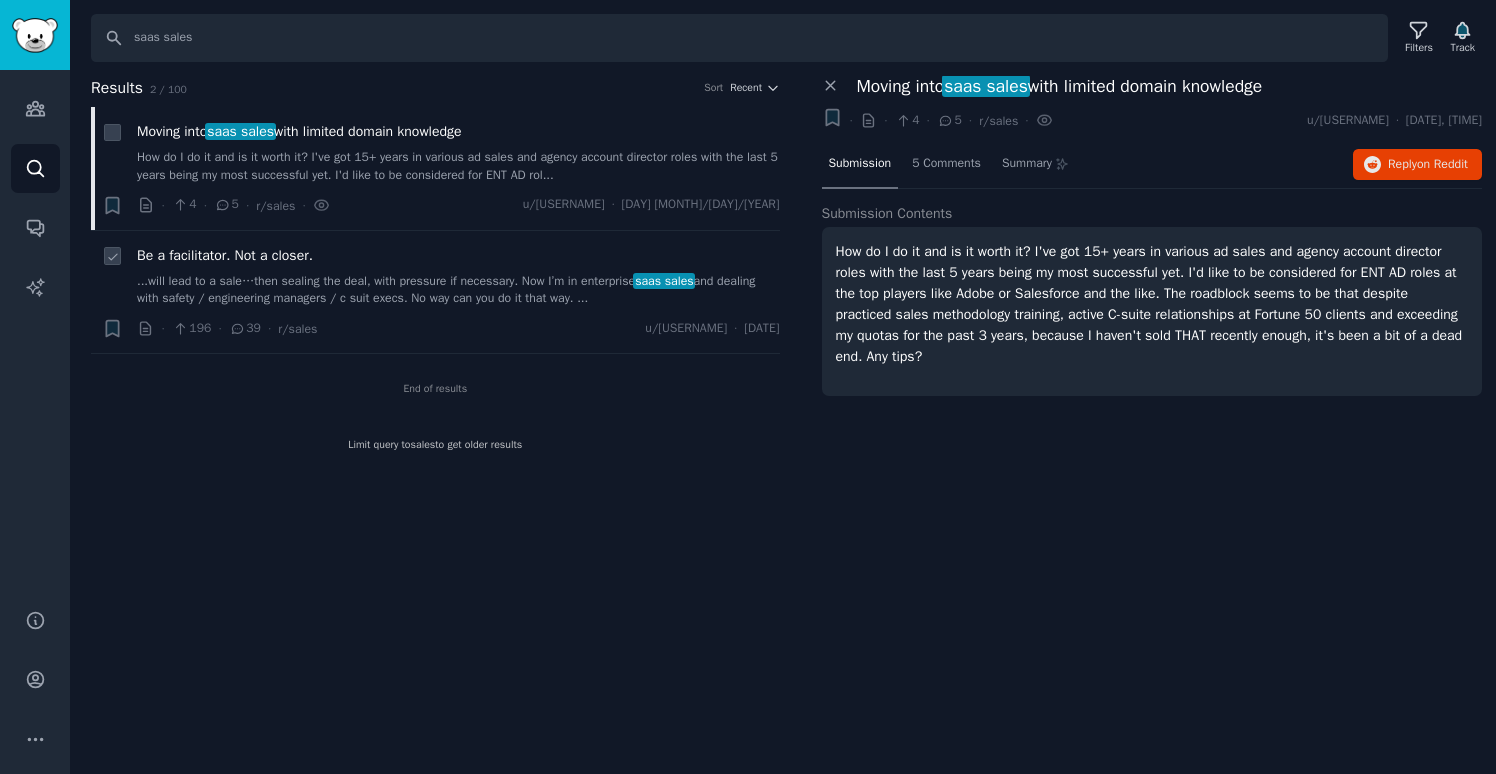 click on "Be a facilitator. Not a closer." at bounding box center (225, 255) 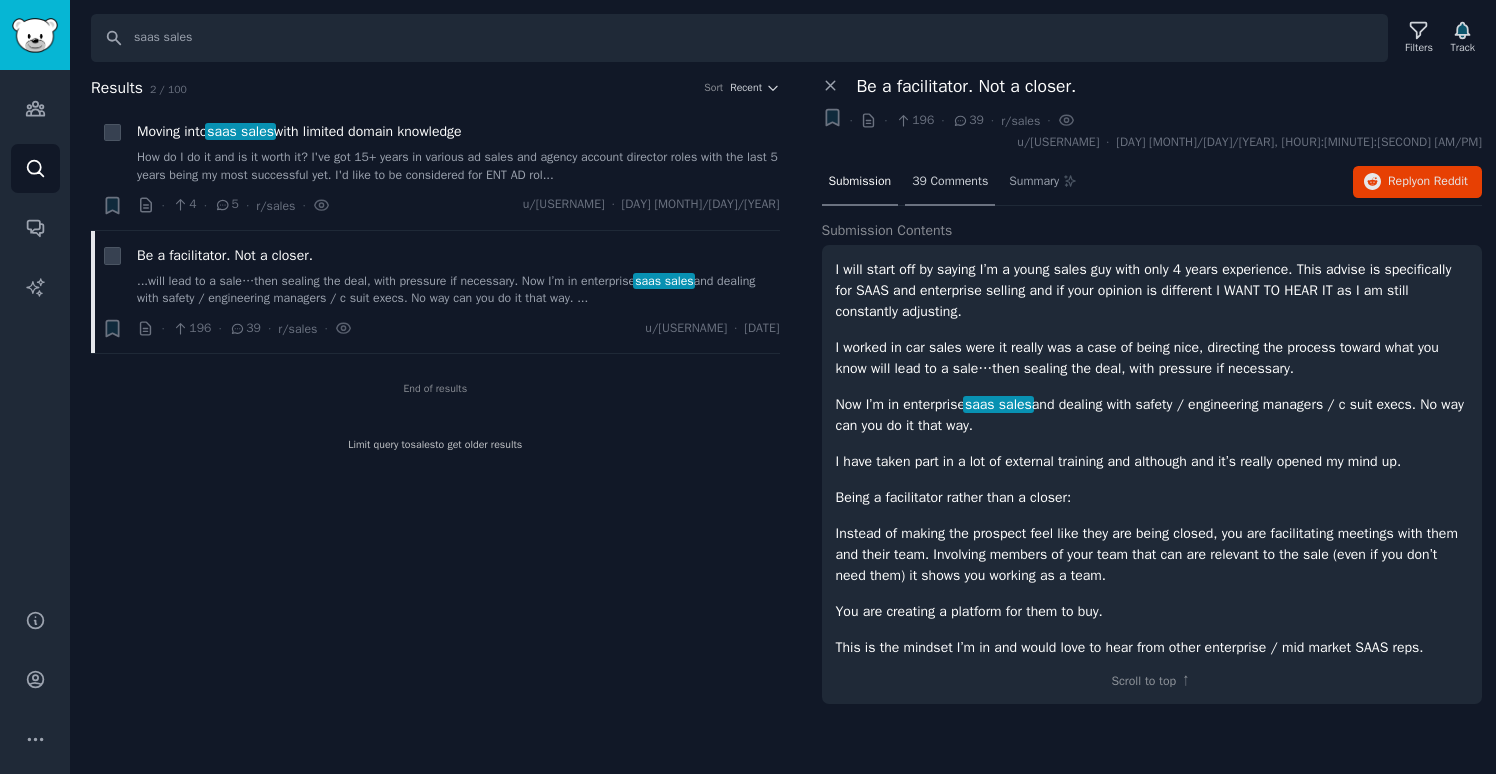 click on "39 Comments" at bounding box center (950, 182) 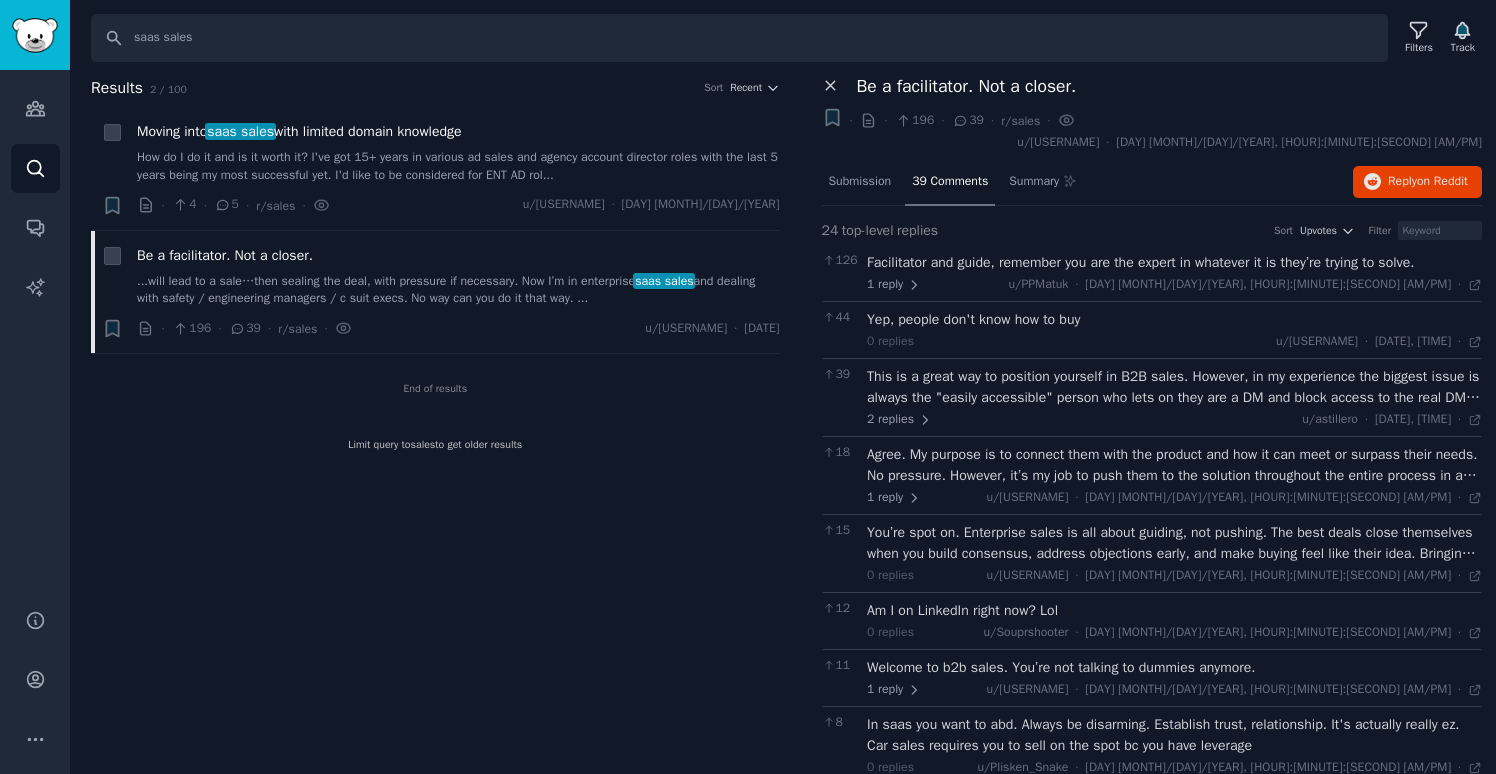 click 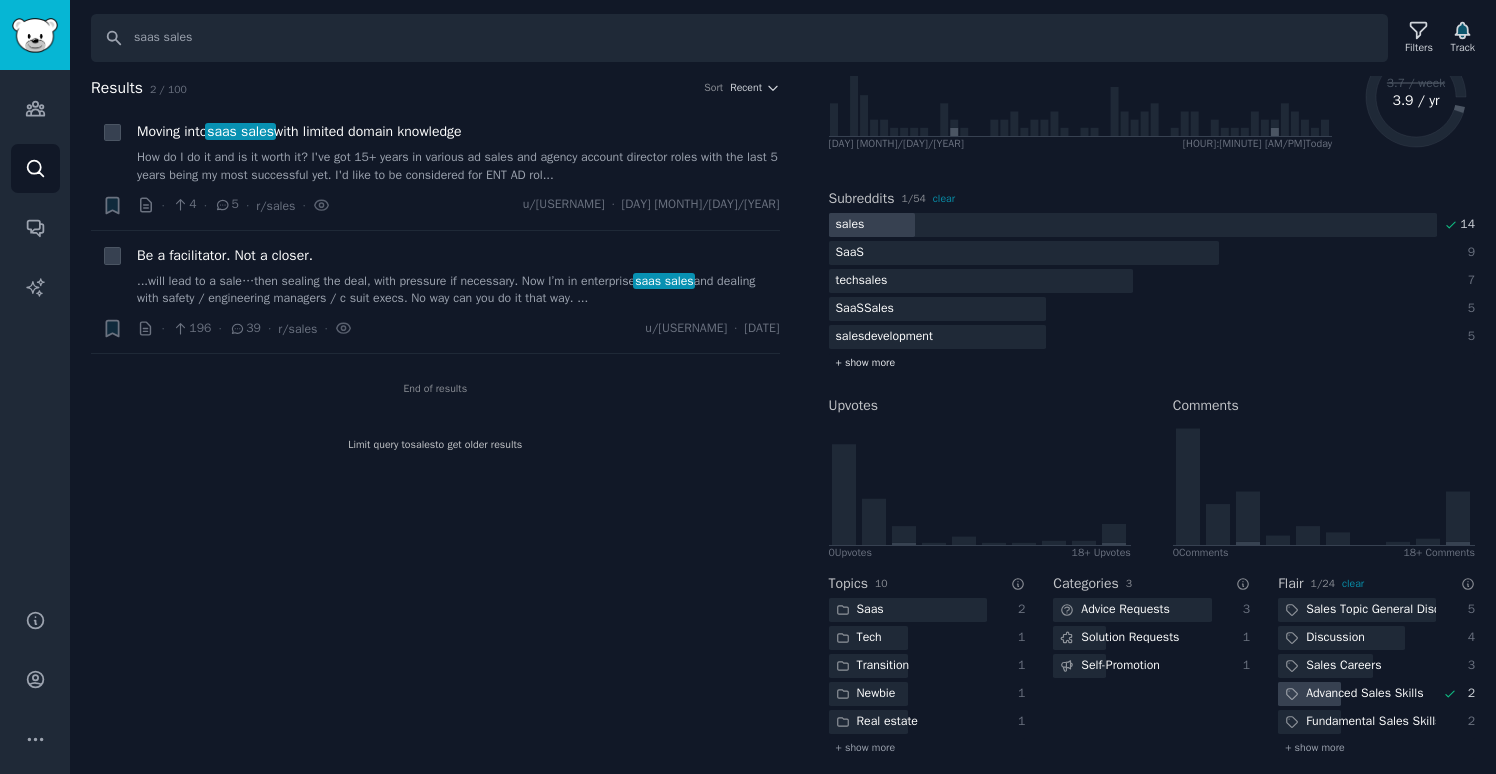 scroll, scrollTop: 315, scrollLeft: 0, axis: vertical 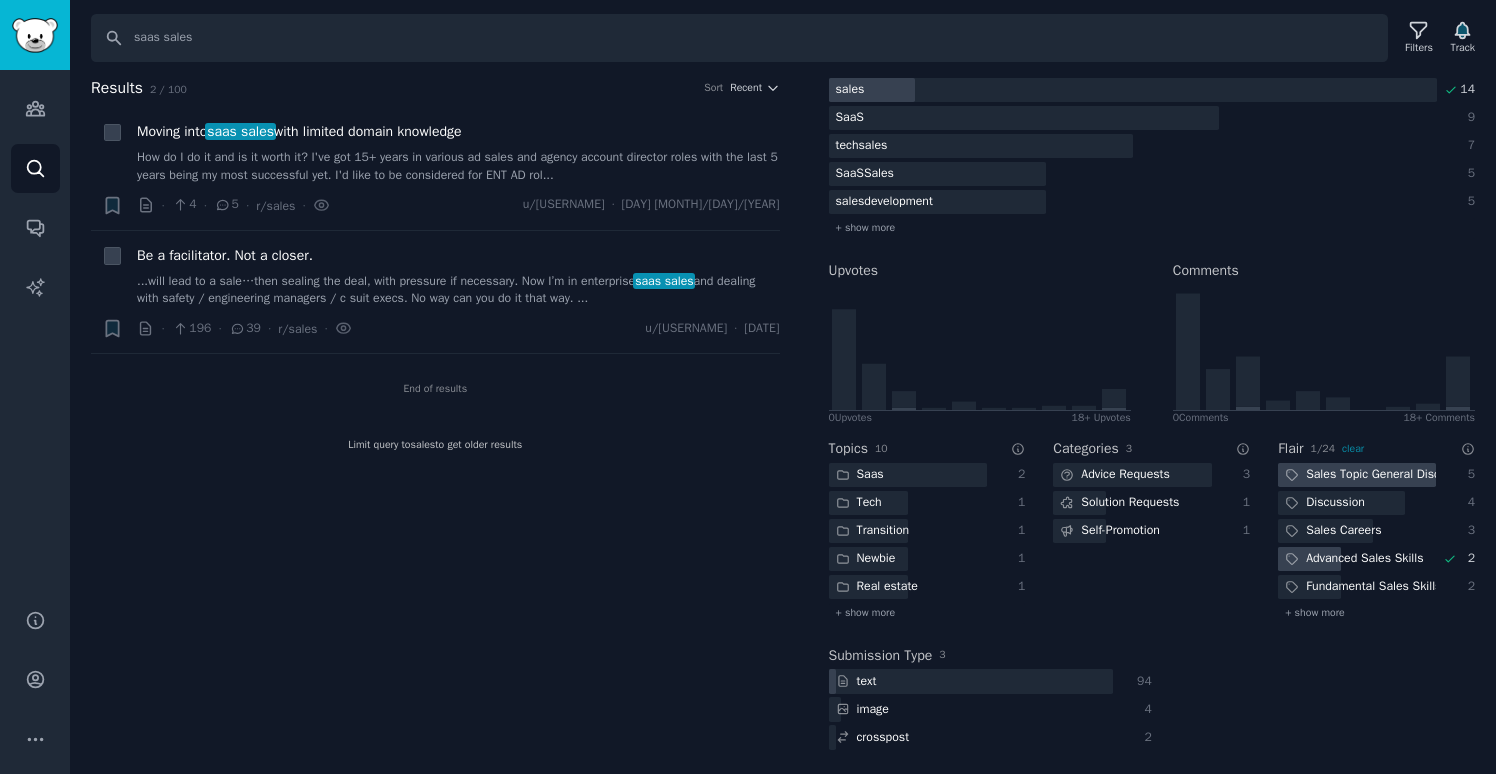 click on "Sales Topic General Discussion" 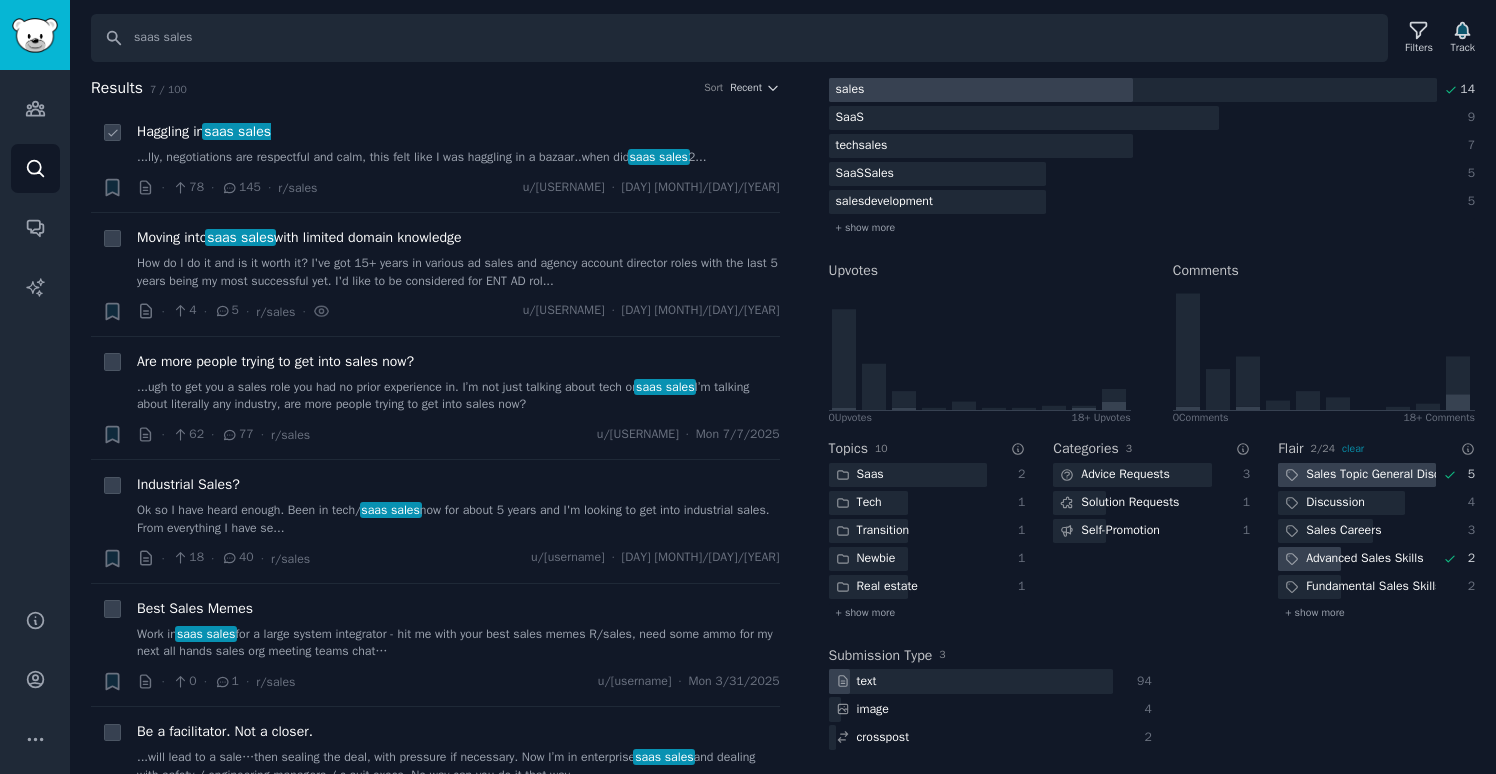 click on "saas sales" at bounding box center (237, 131) 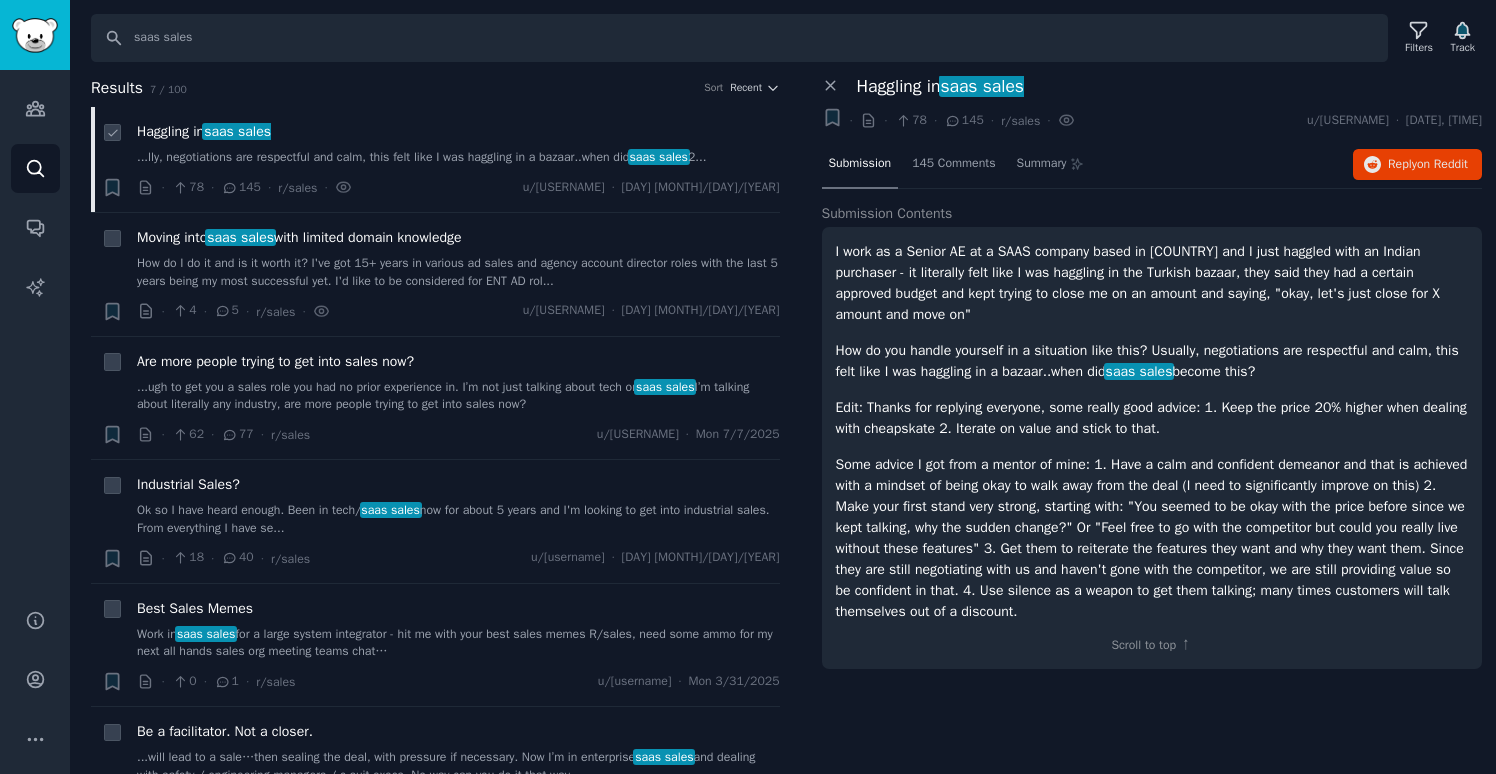 scroll, scrollTop: 0, scrollLeft: 0, axis: both 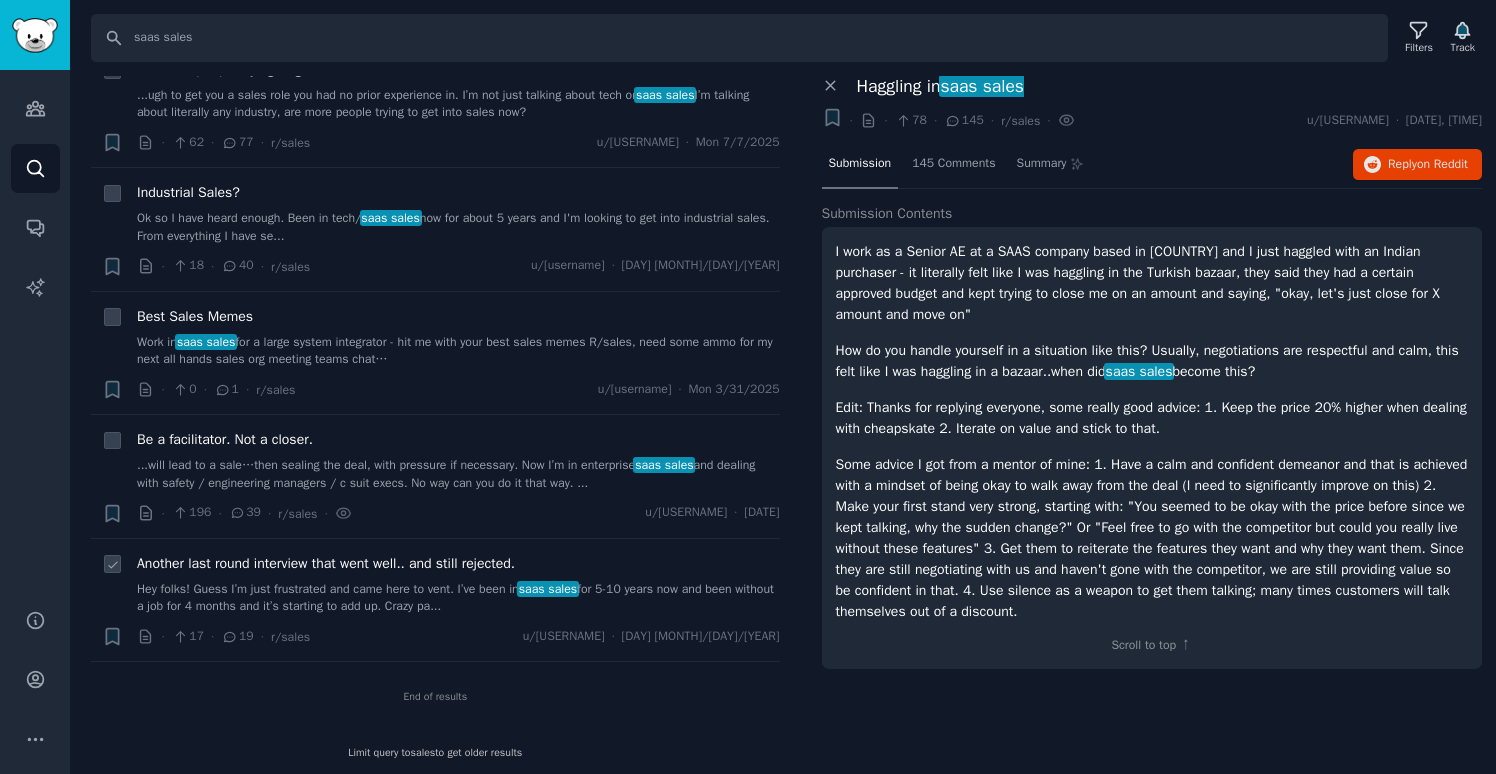 click on "Another last round interview that went well.. and still rejected." at bounding box center (326, 563) 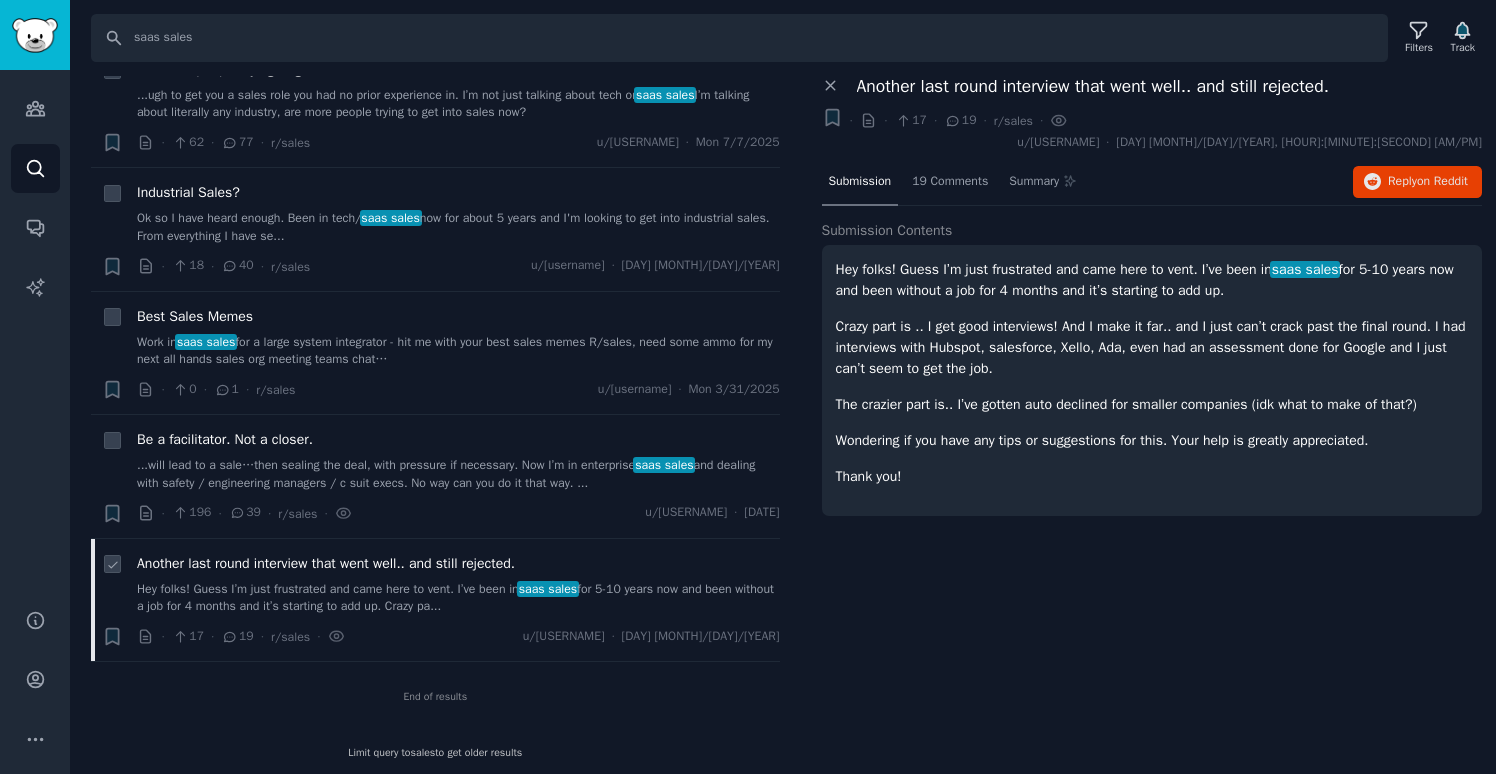 scroll, scrollTop: 0, scrollLeft: 0, axis: both 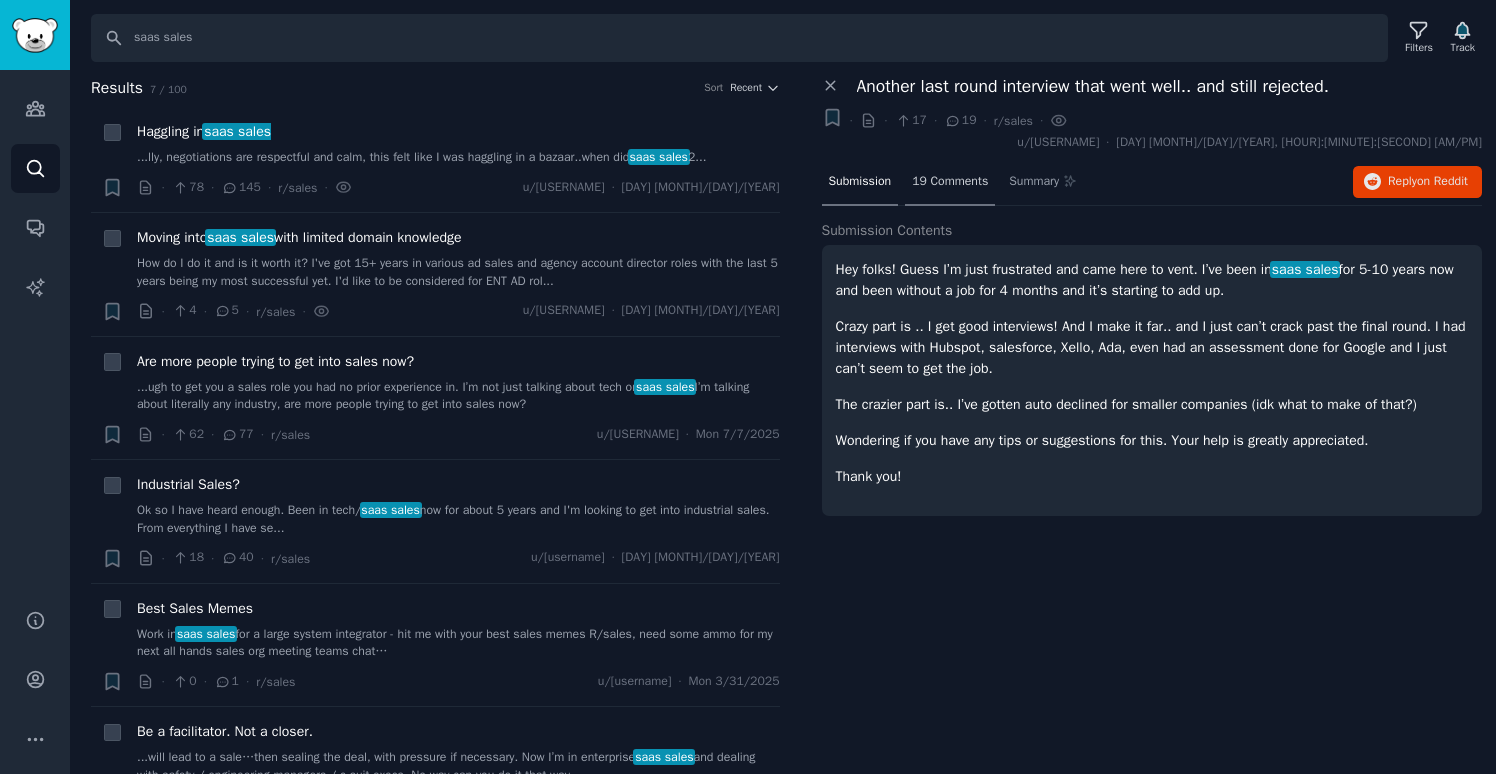 click on "19 Comments" at bounding box center (950, 183) 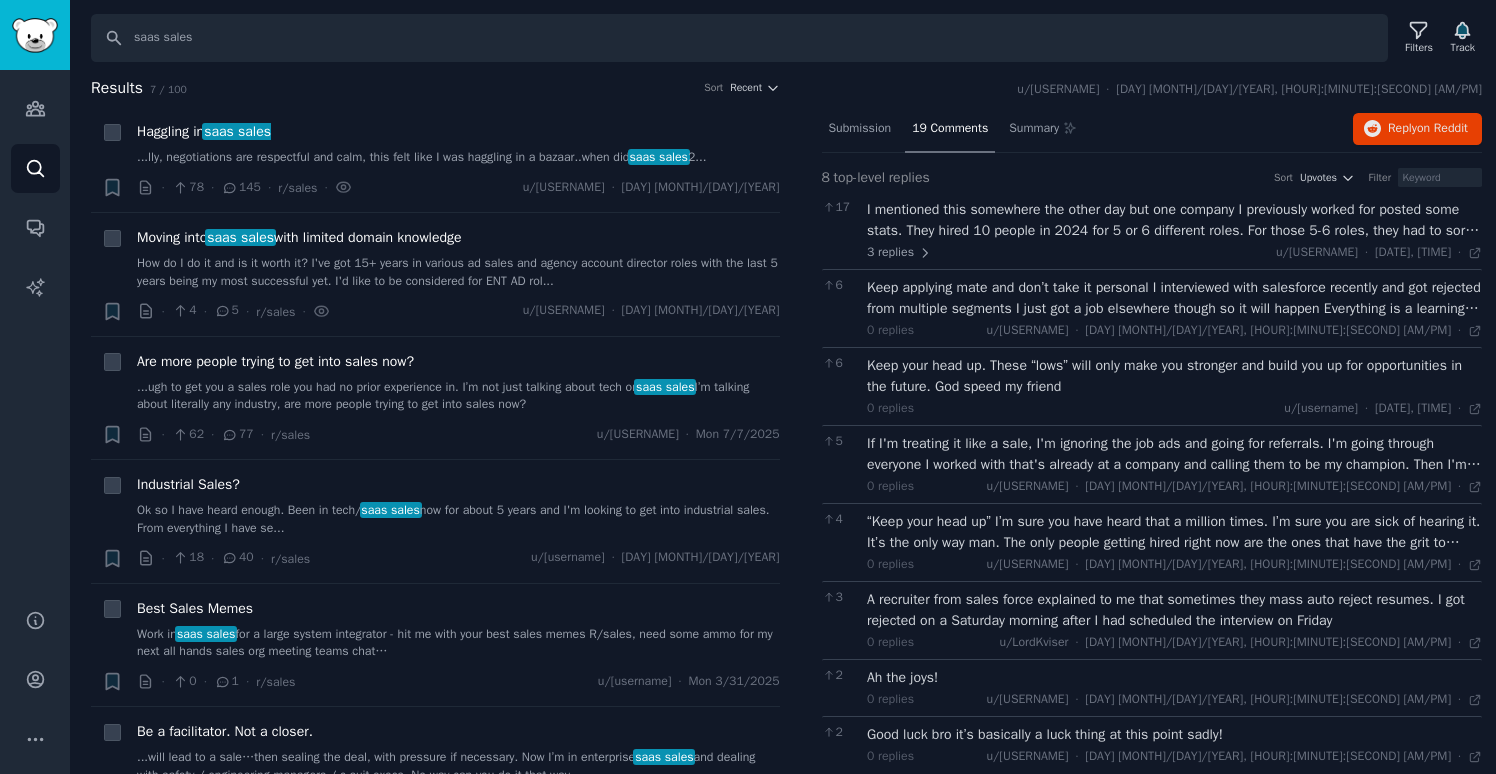 scroll, scrollTop: 0, scrollLeft: 0, axis: both 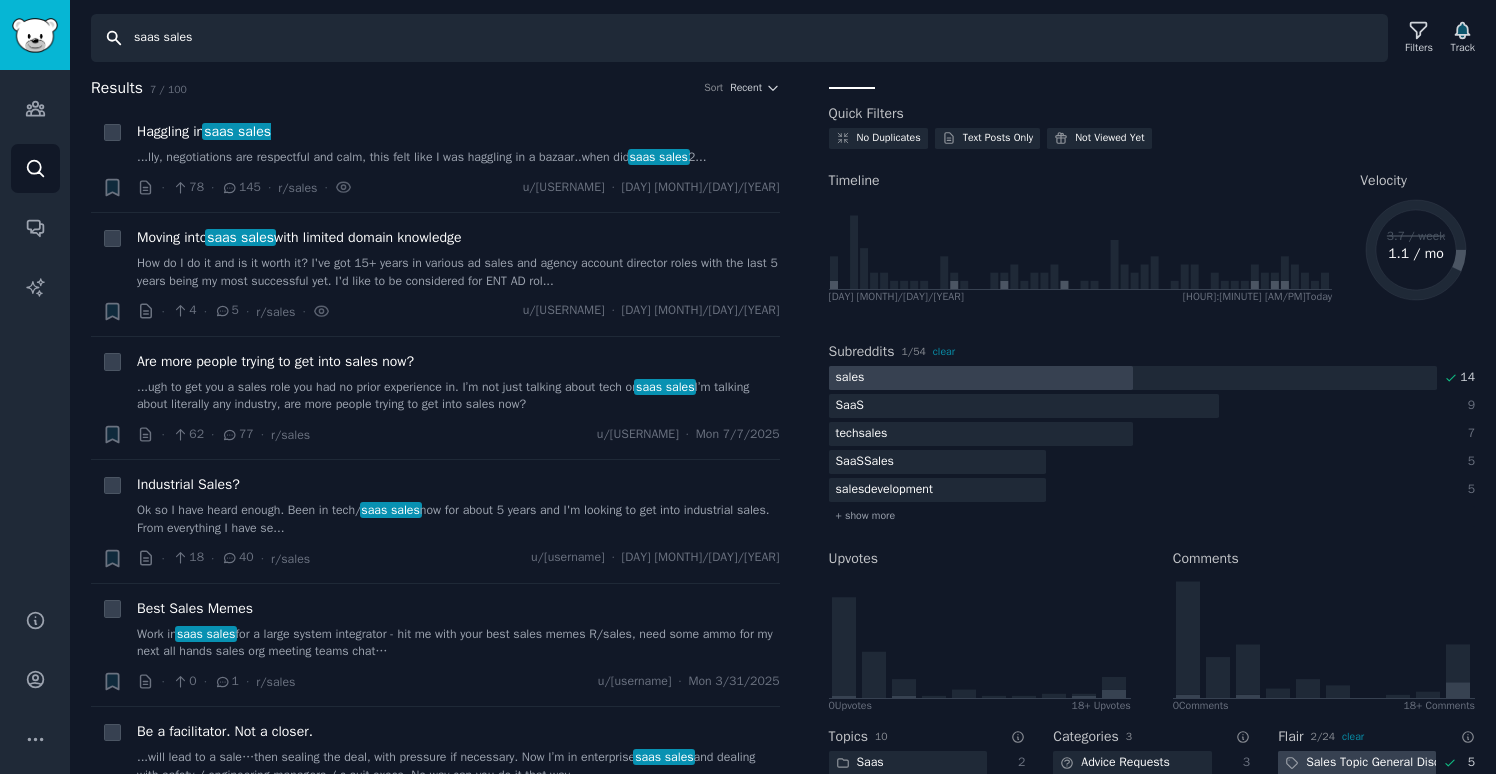 click on "saas sales" at bounding box center (739, 38) 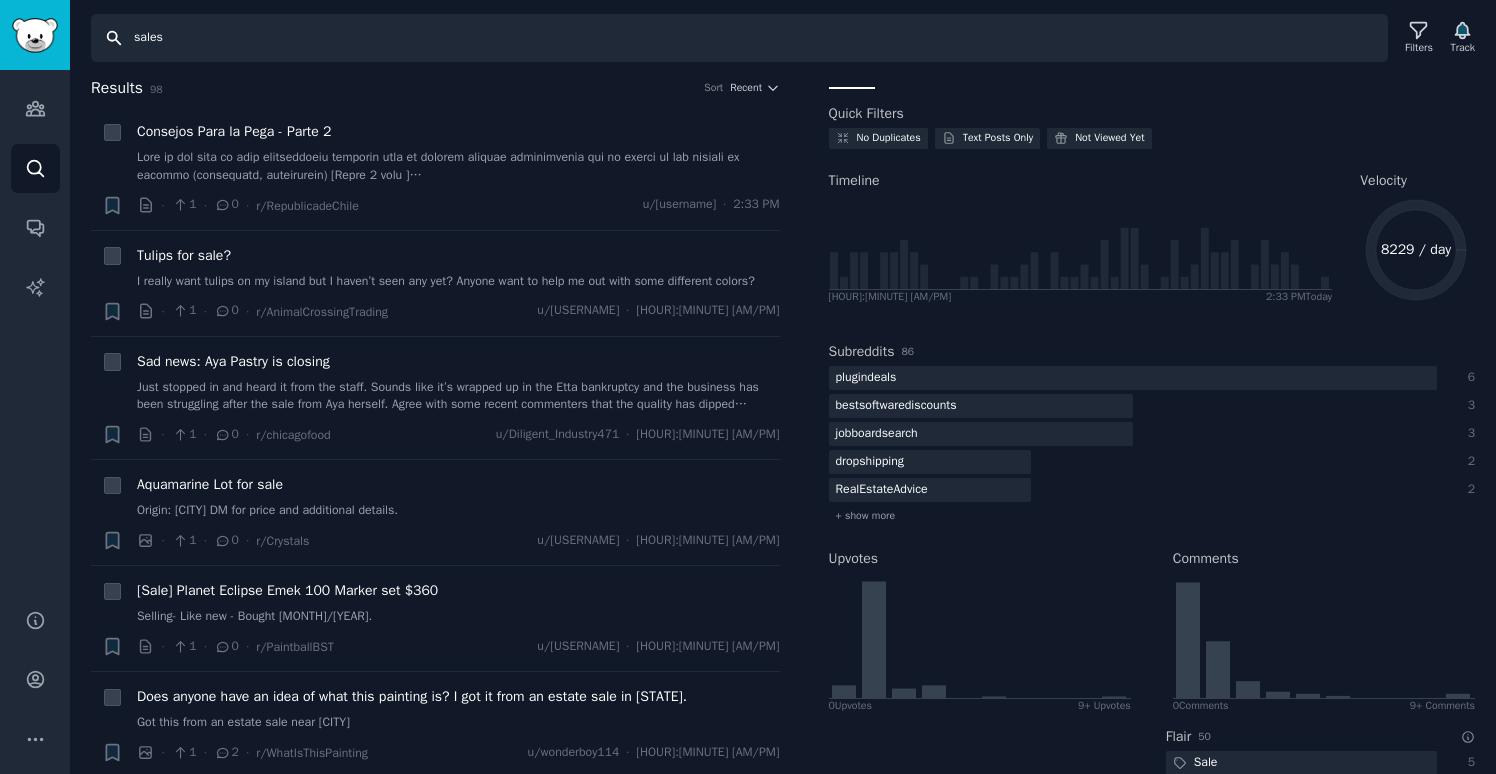type on "saas sales" 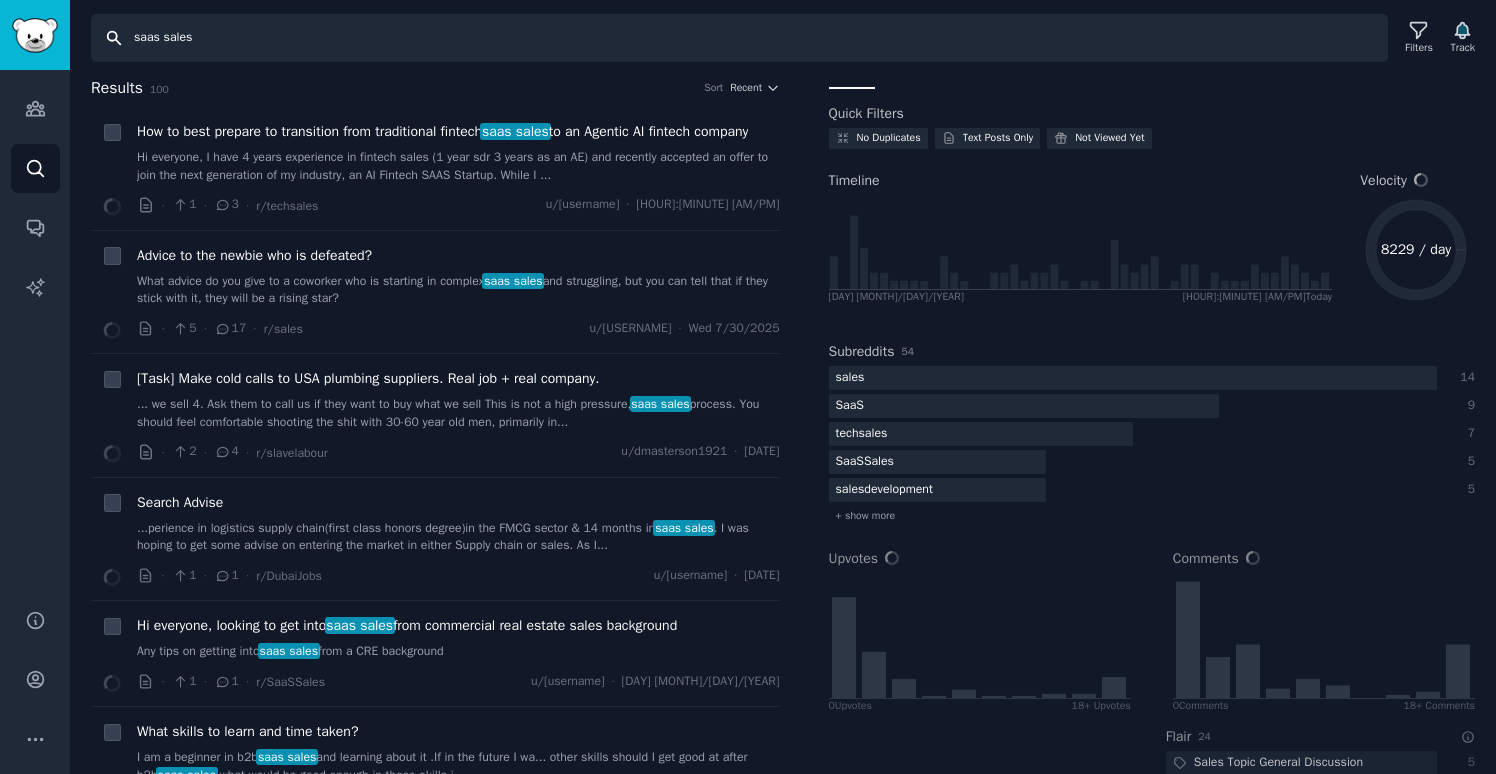 scroll, scrollTop: 0, scrollLeft: 0, axis: both 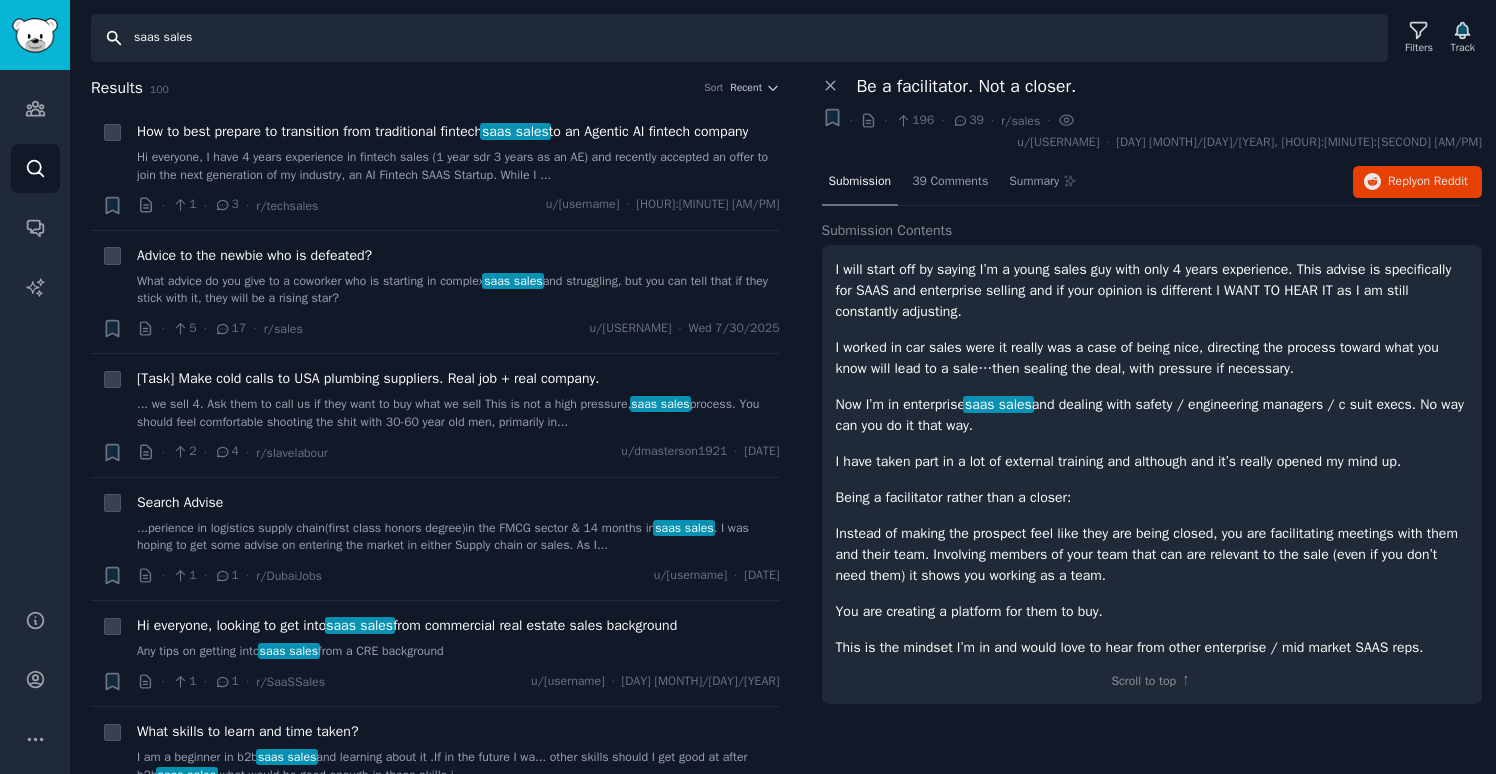 click on "saas sales" at bounding box center (739, 38) 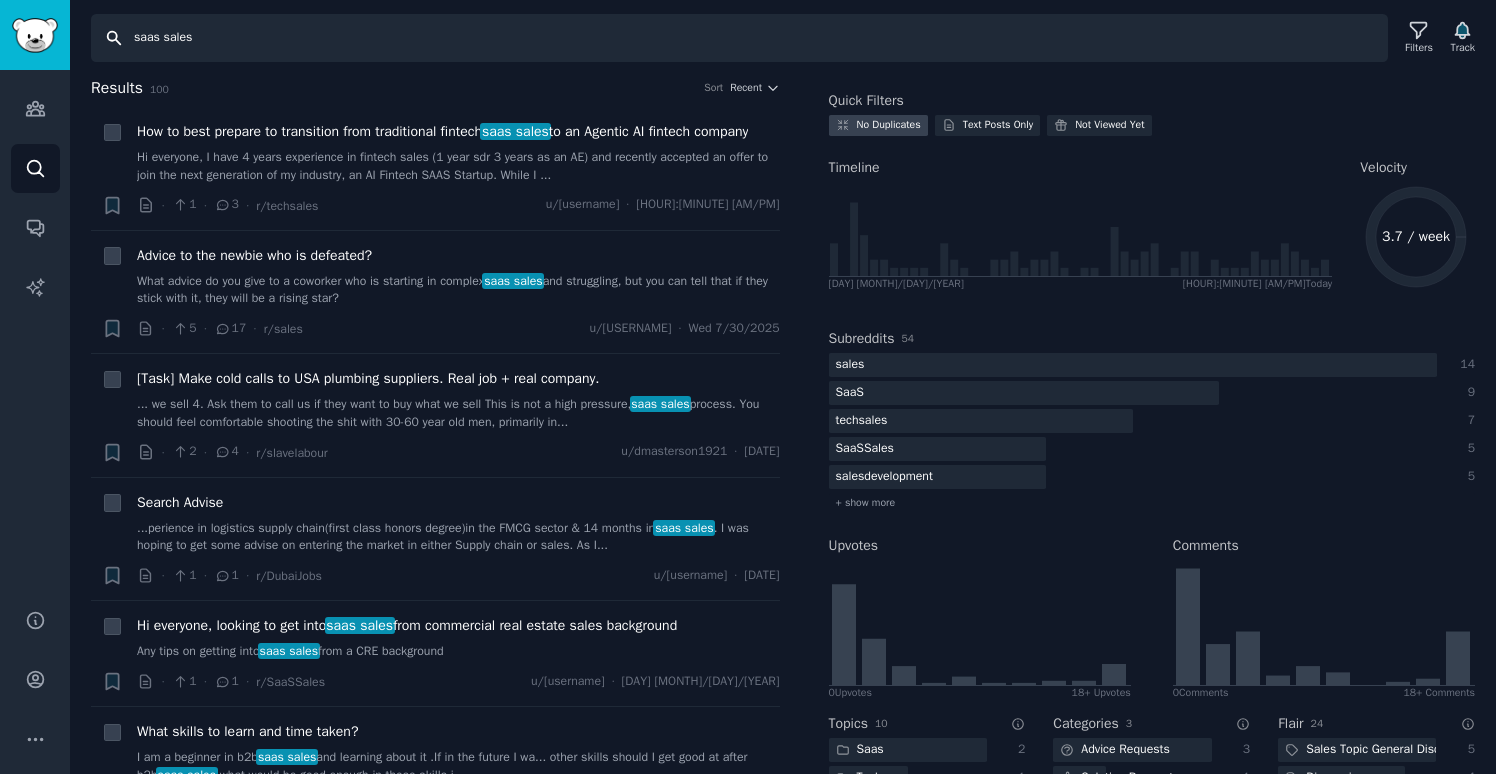 scroll, scrollTop: 0, scrollLeft: 0, axis: both 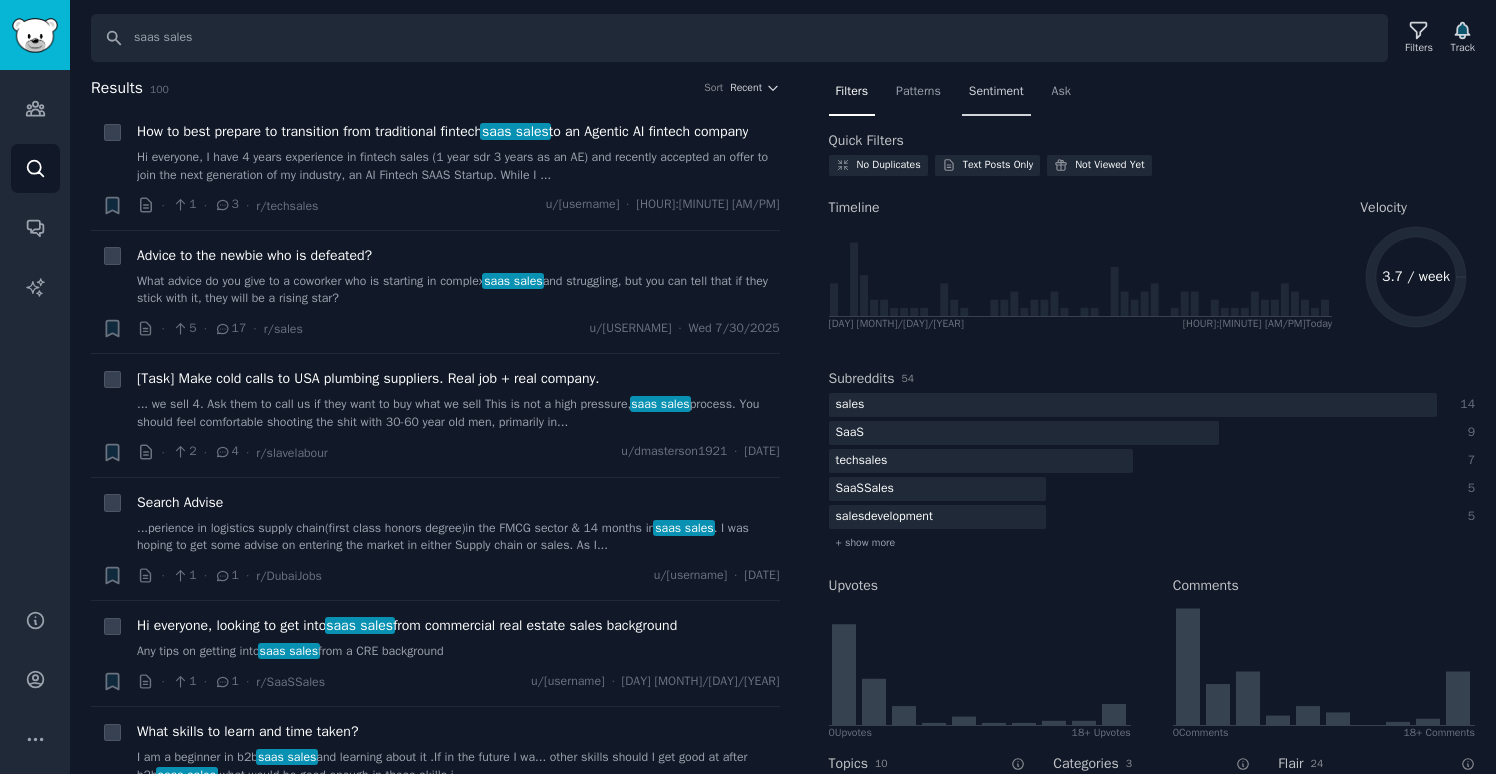 click on "Sentiment" at bounding box center [996, 92] 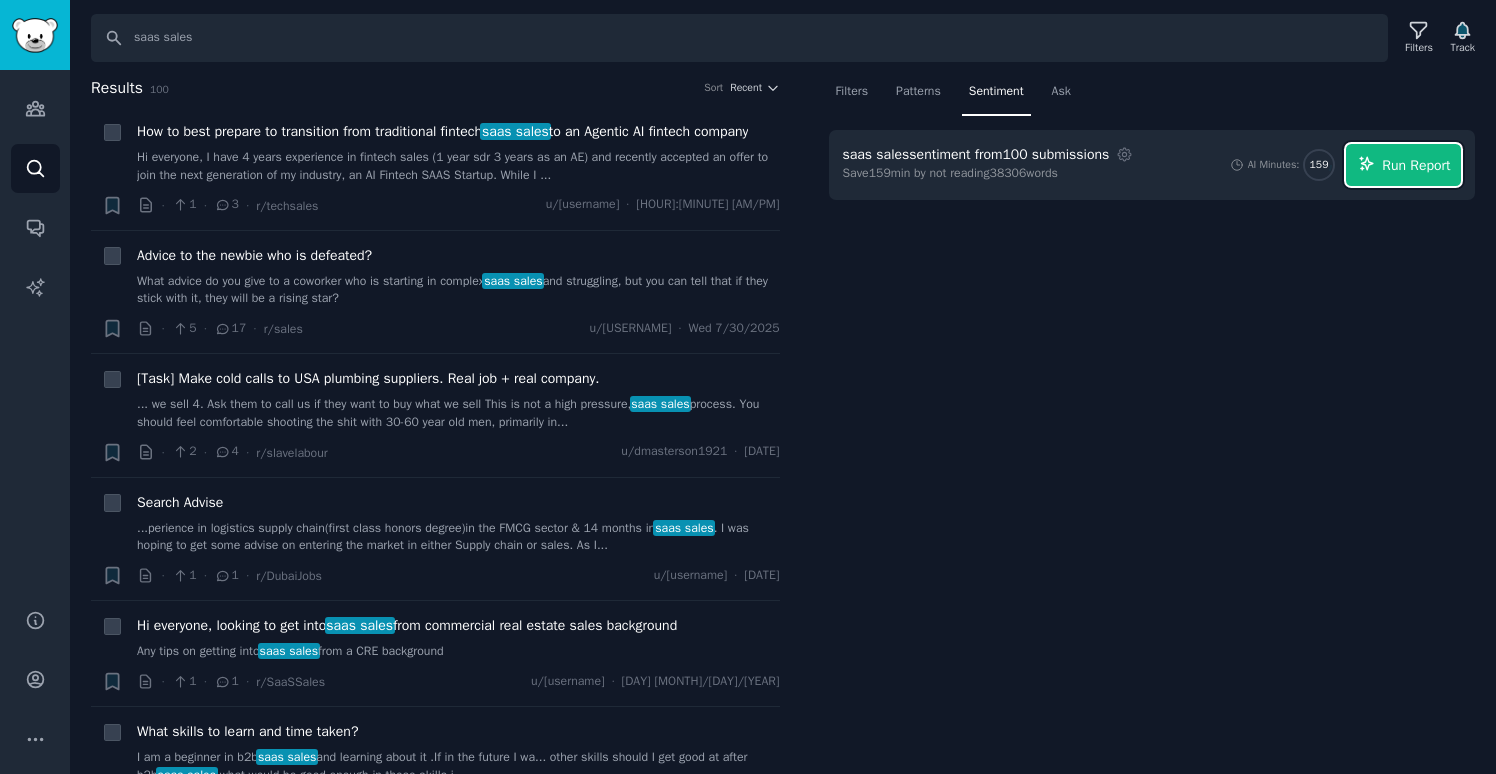click on "Run Report" at bounding box center [1416, 165] 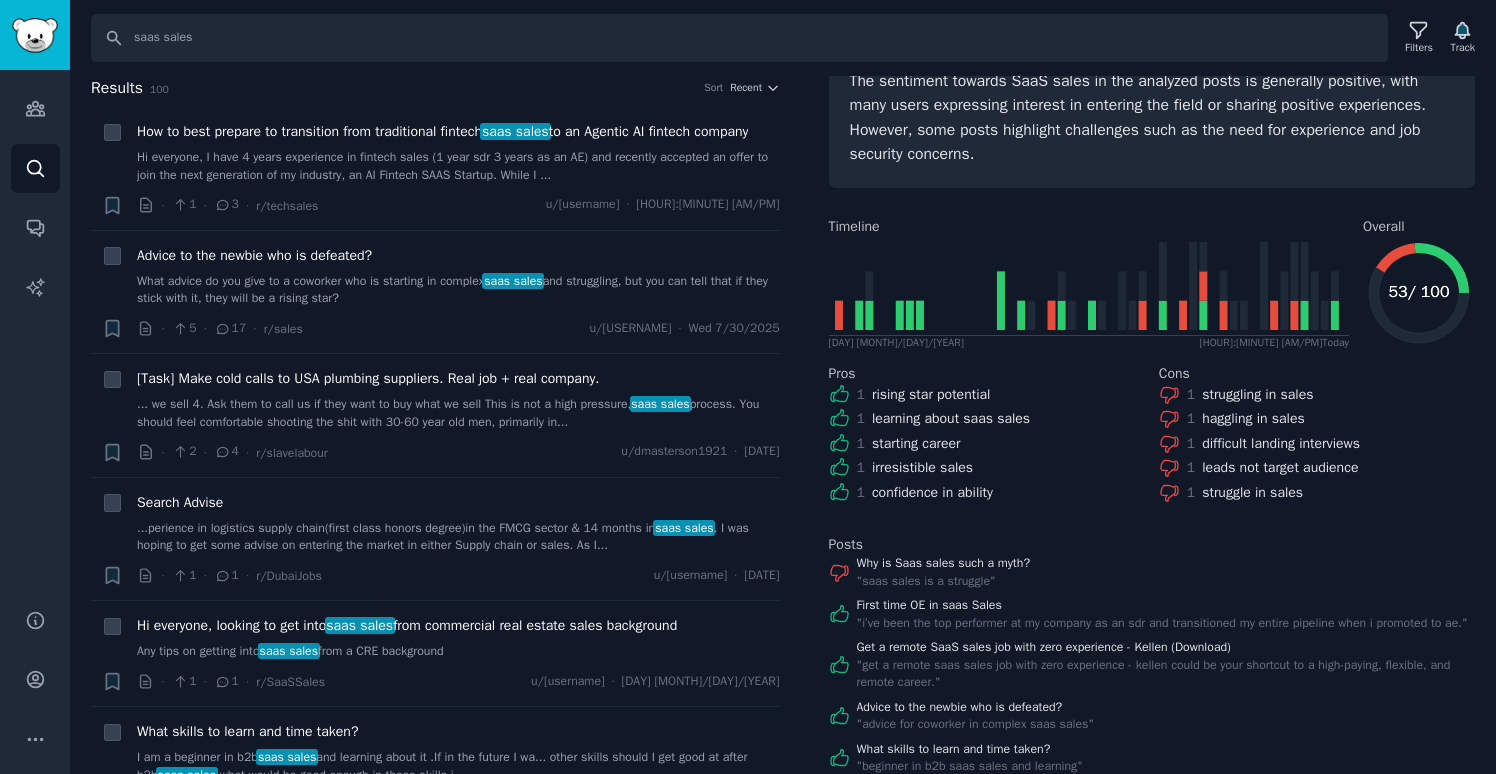 scroll, scrollTop: 197, scrollLeft: 0, axis: vertical 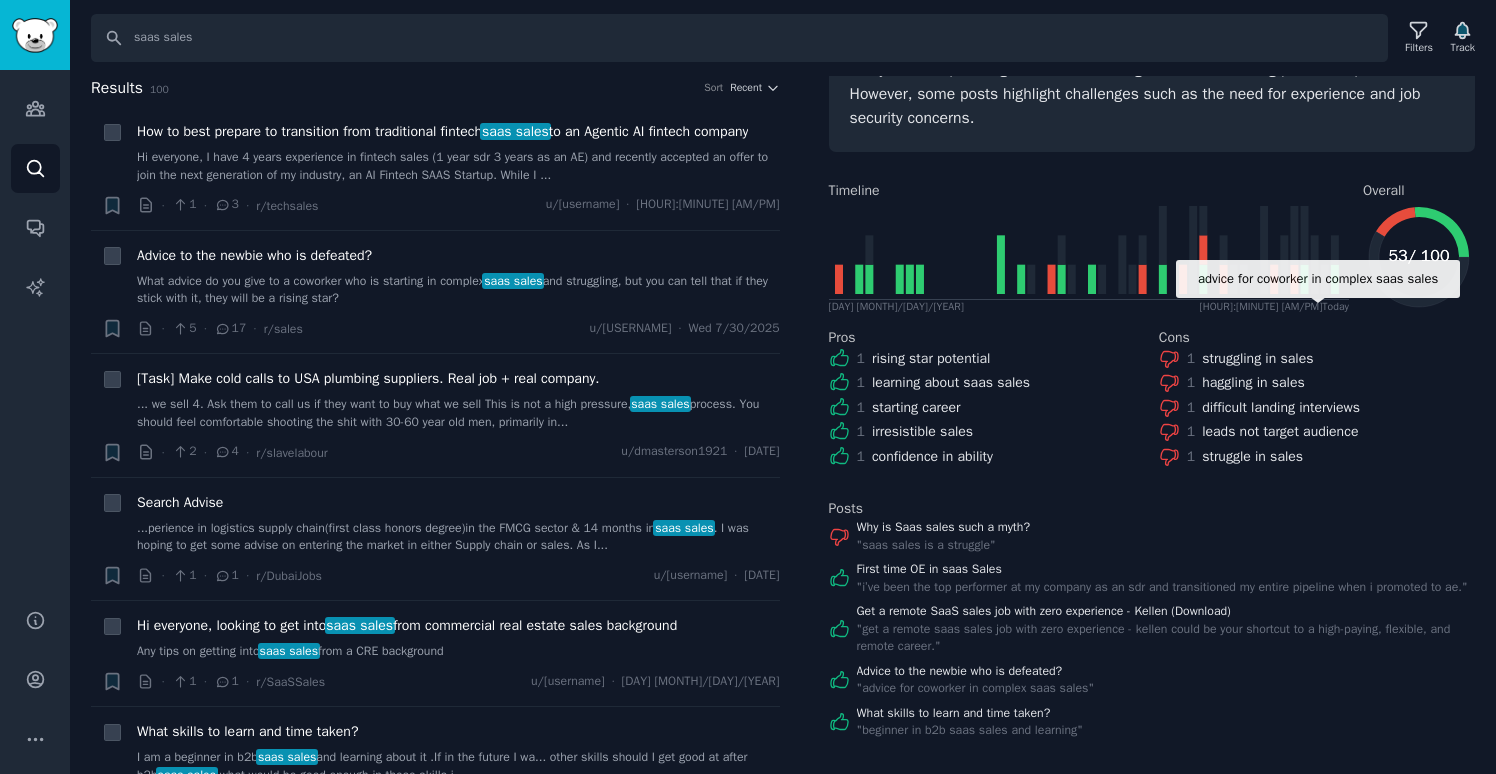 click on "struggling in sales" at bounding box center (1257, 358) 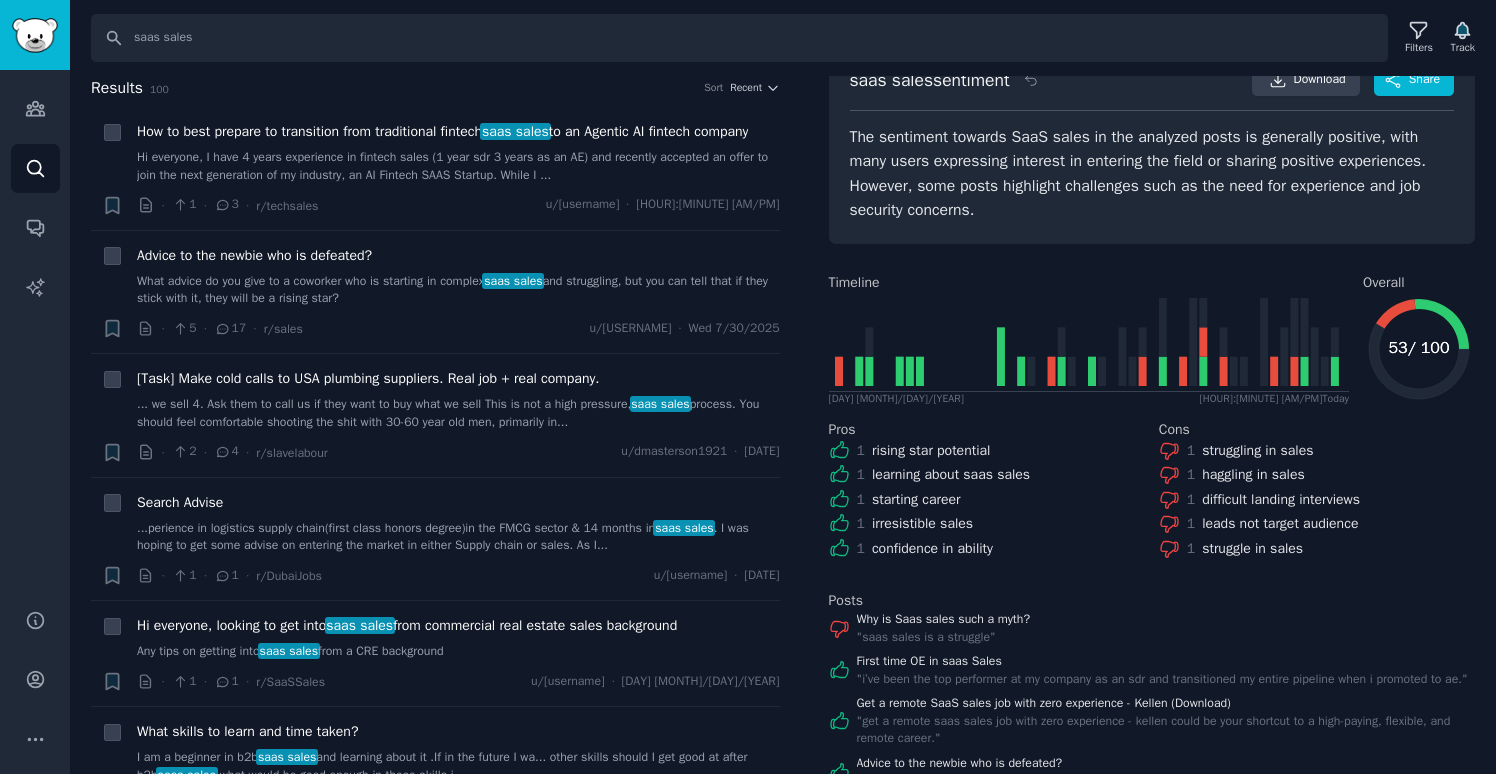 scroll, scrollTop: 0, scrollLeft: 0, axis: both 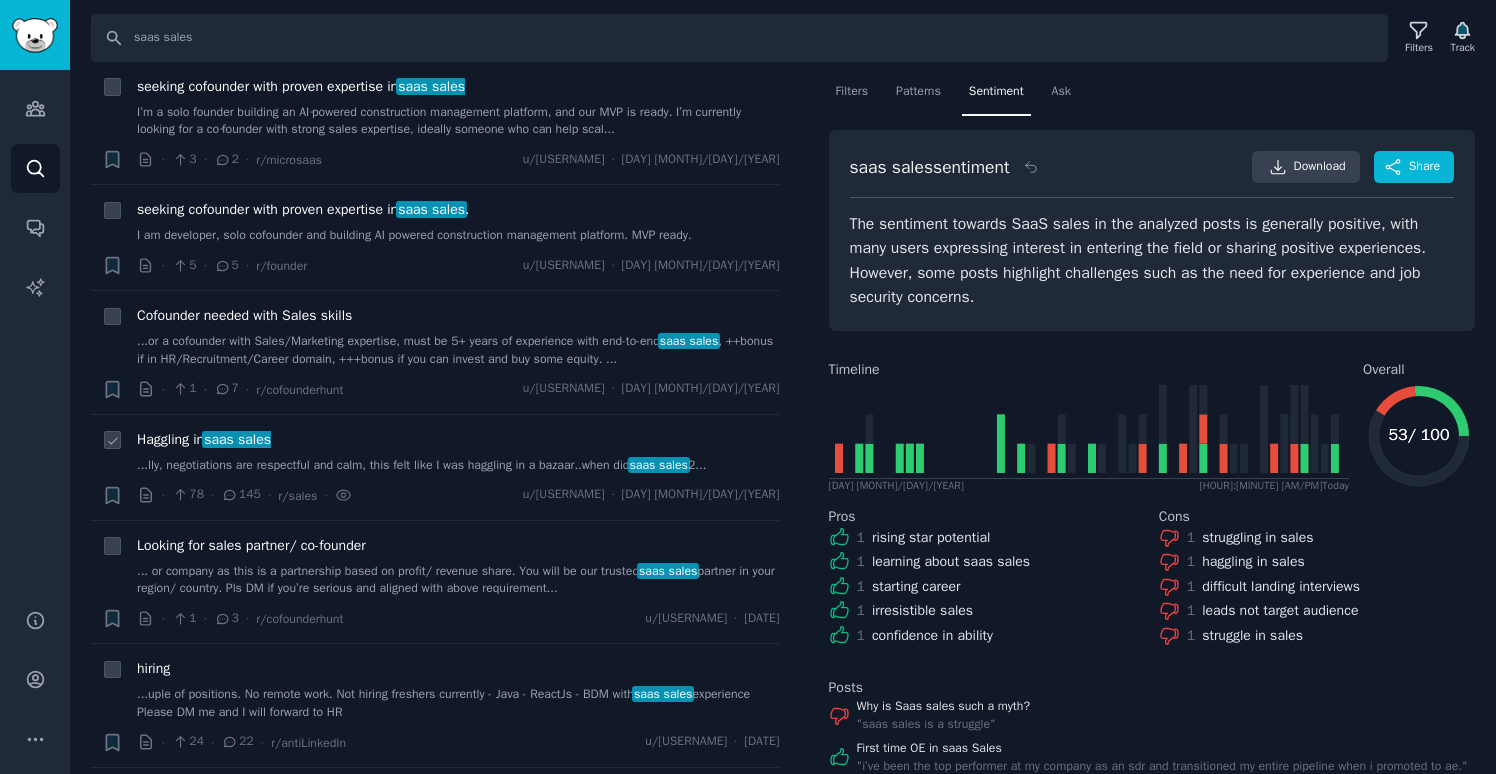 click on "saas sales" at bounding box center [237, 439] 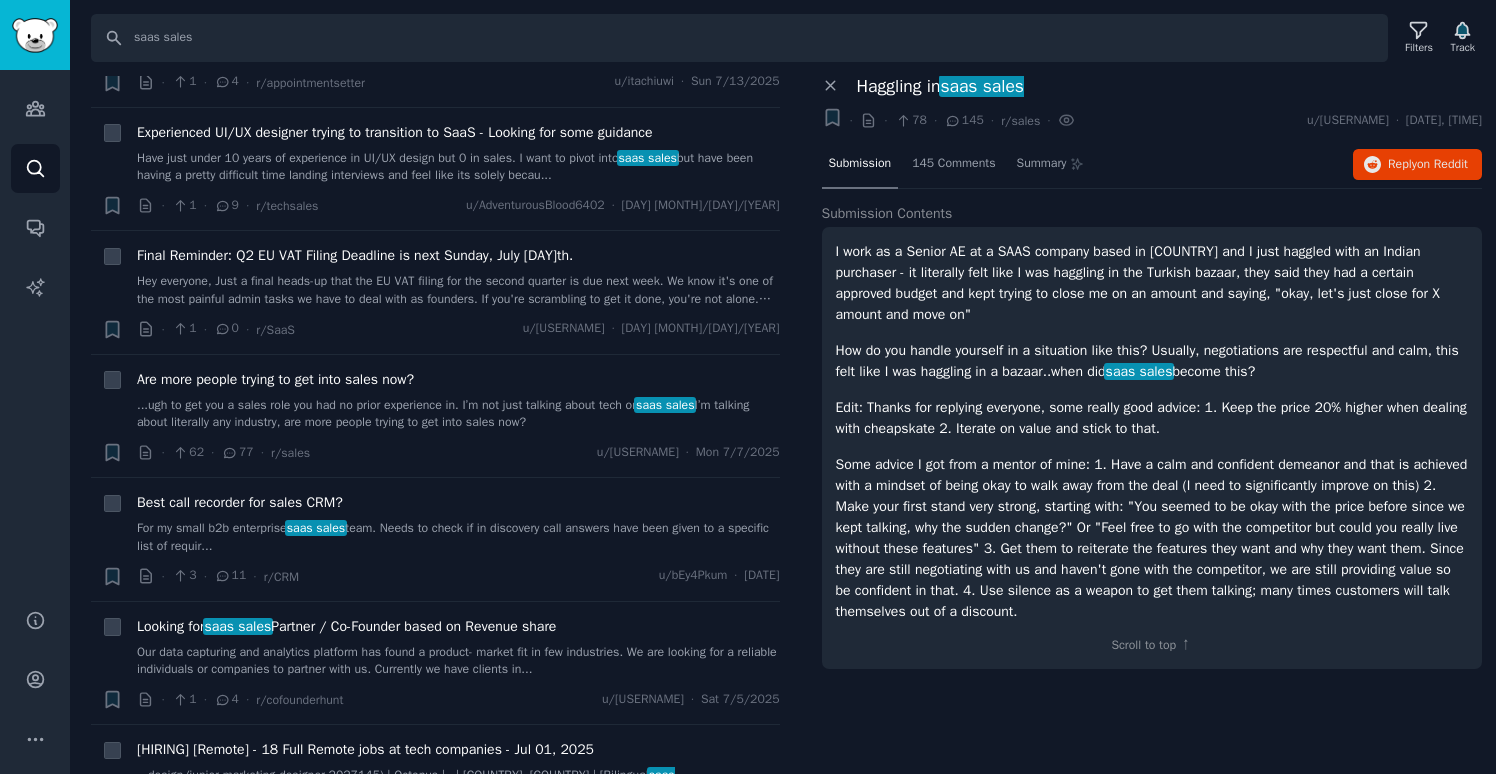 scroll, scrollTop: 1756, scrollLeft: 0, axis: vertical 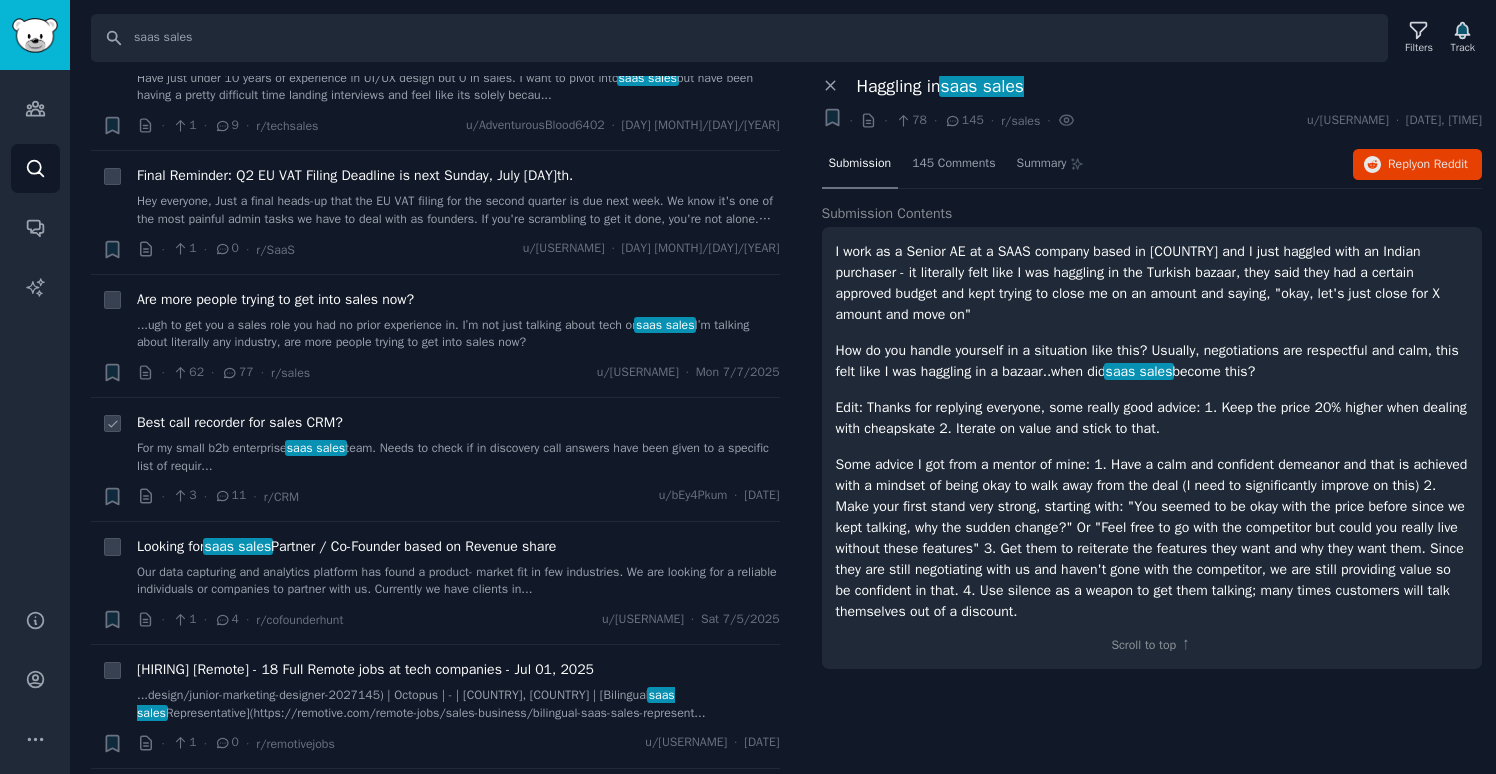 click on "Best call recorder for sales CRM?" at bounding box center (240, 422) 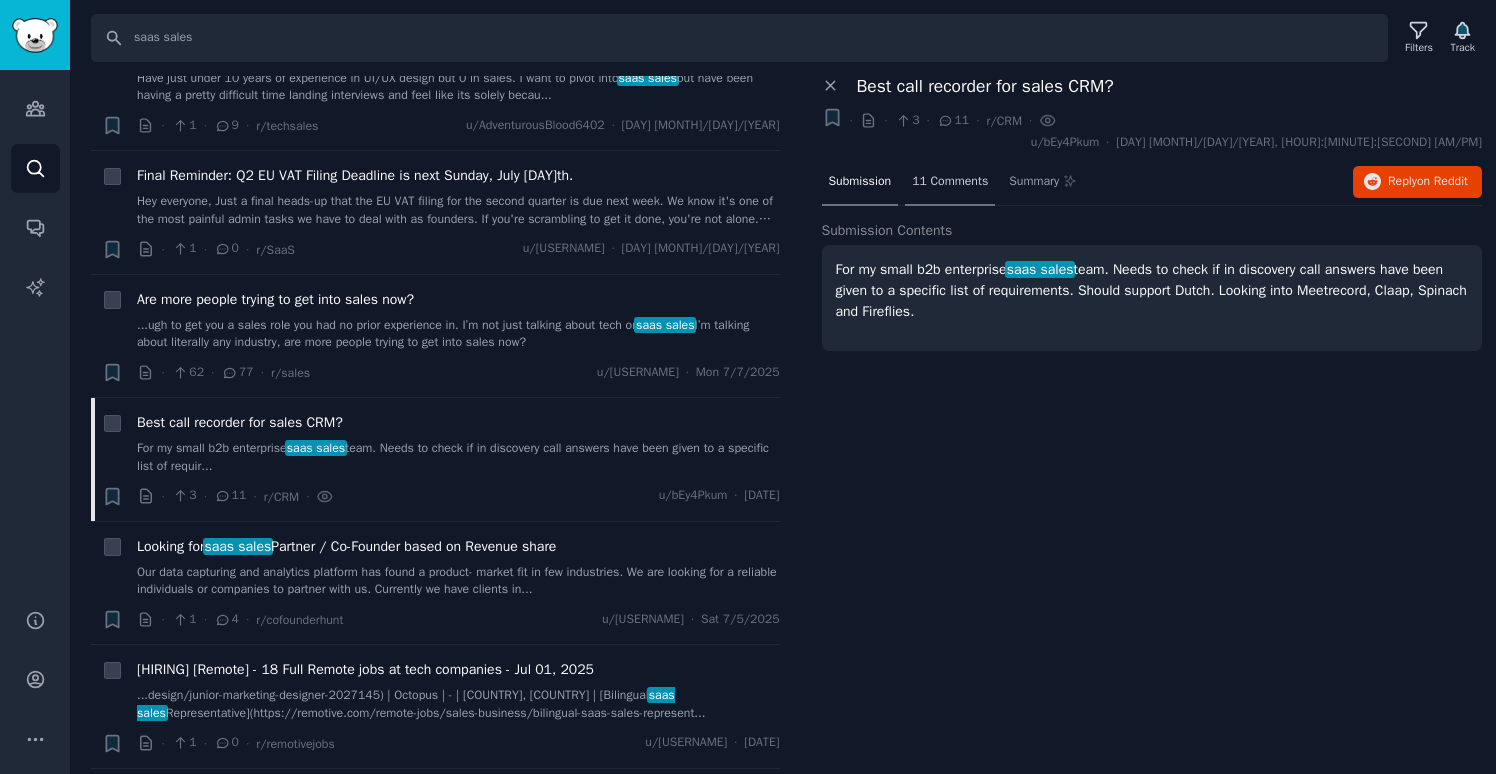 click on "11 Comments" at bounding box center [950, 182] 